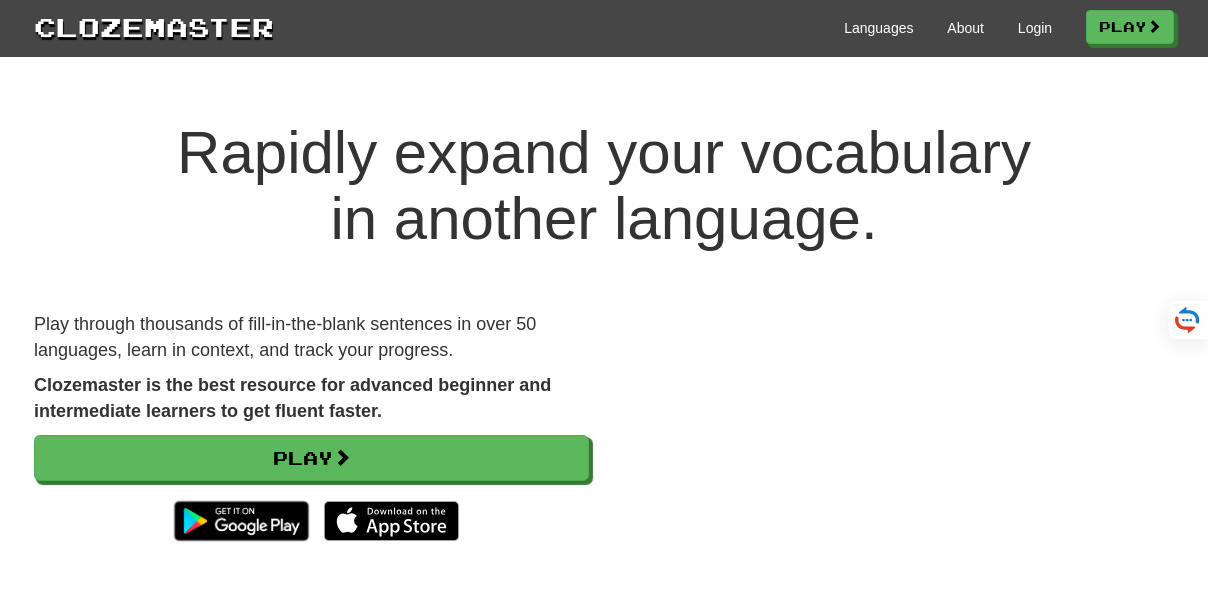 scroll, scrollTop: 0, scrollLeft: 0, axis: both 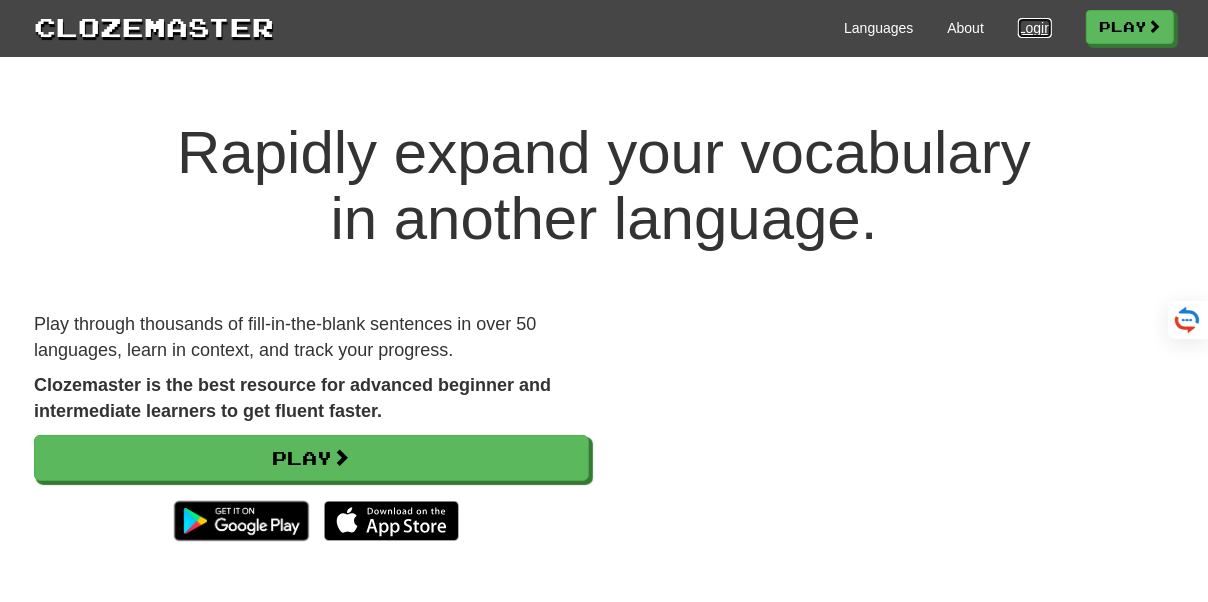 click on "Login" at bounding box center [1035, 28] 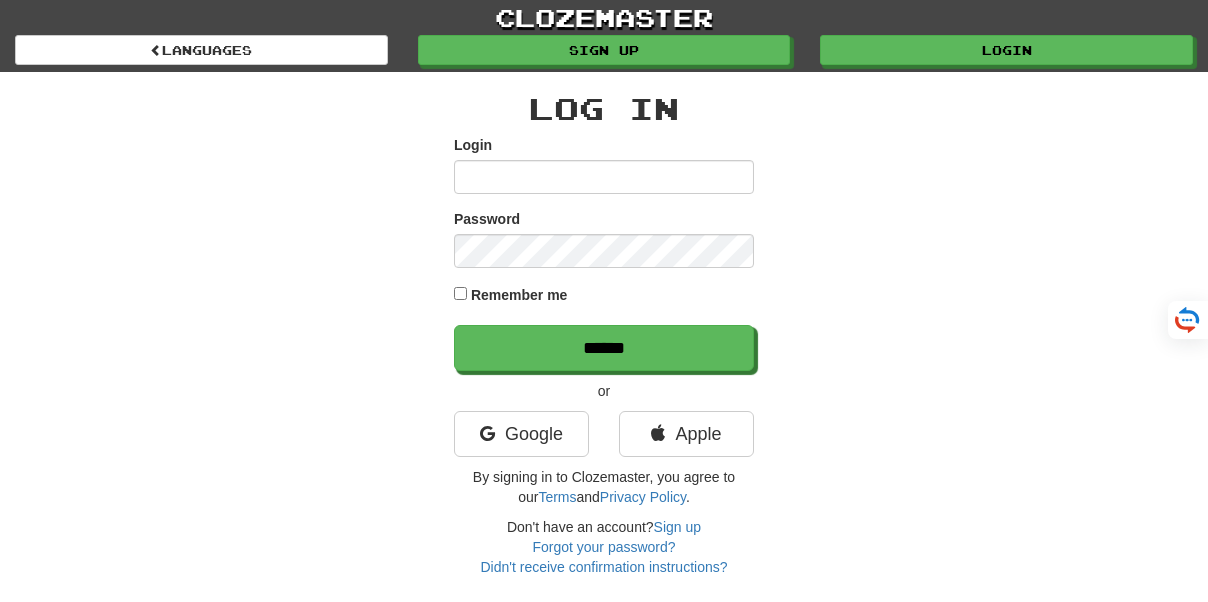 scroll, scrollTop: 0, scrollLeft: 0, axis: both 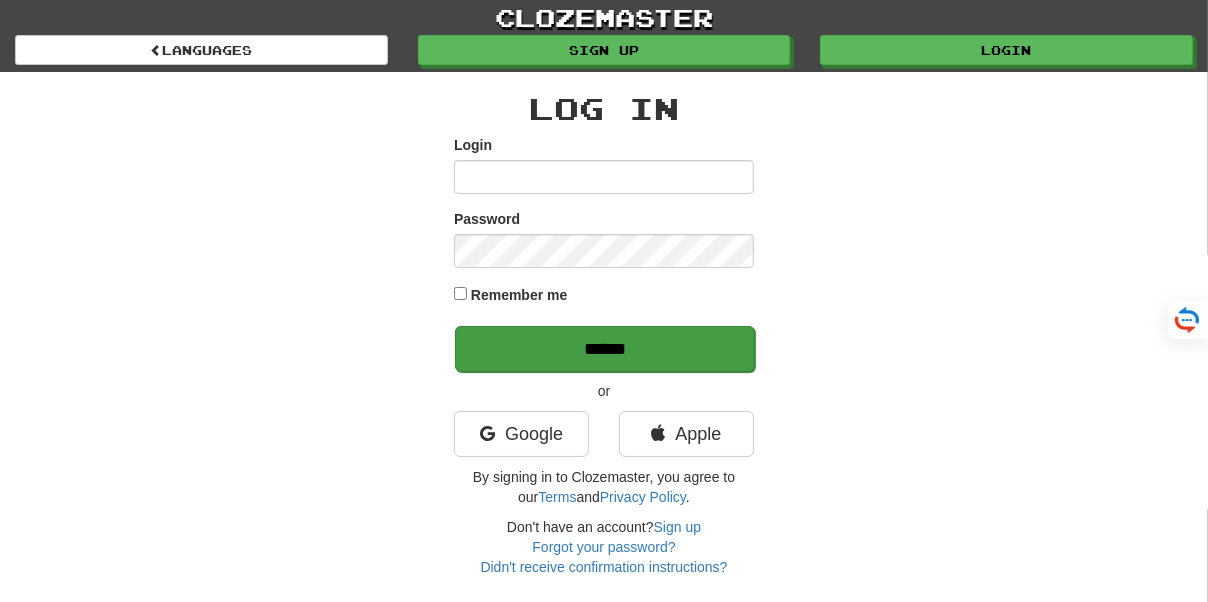 type on "**********" 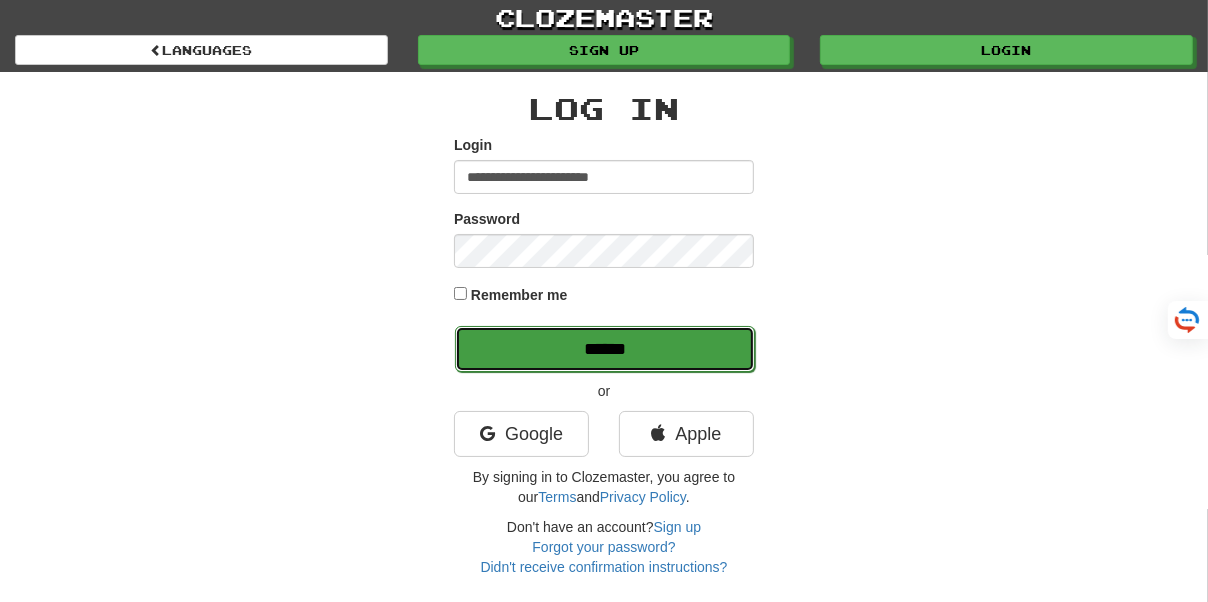 click on "******" at bounding box center (605, 349) 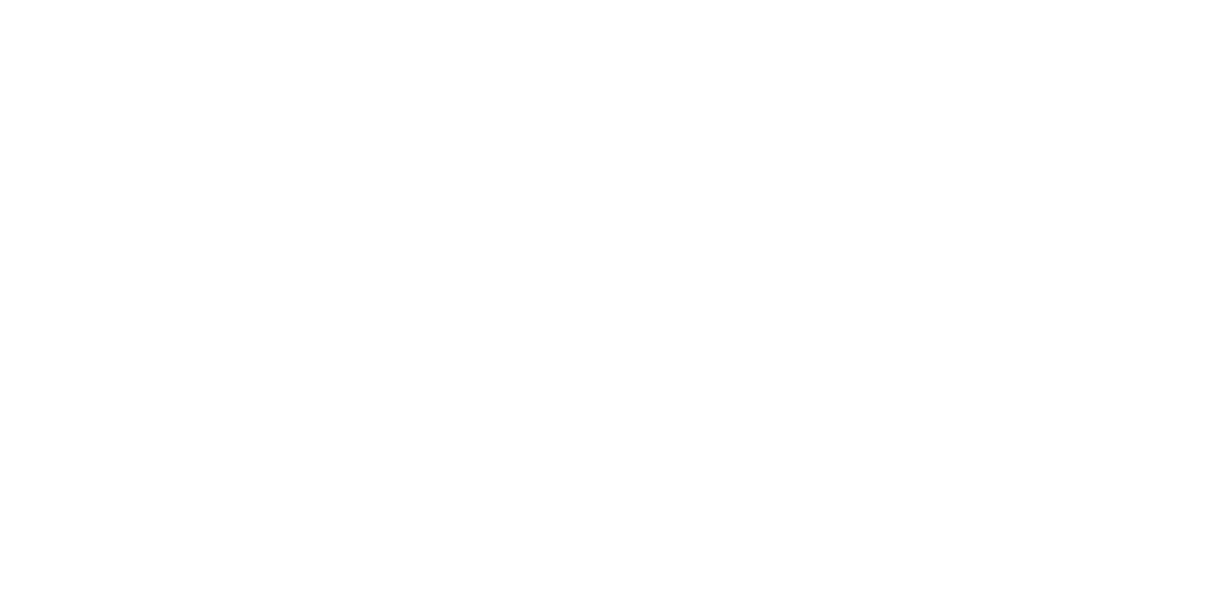 scroll, scrollTop: 0, scrollLeft: 0, axis: both 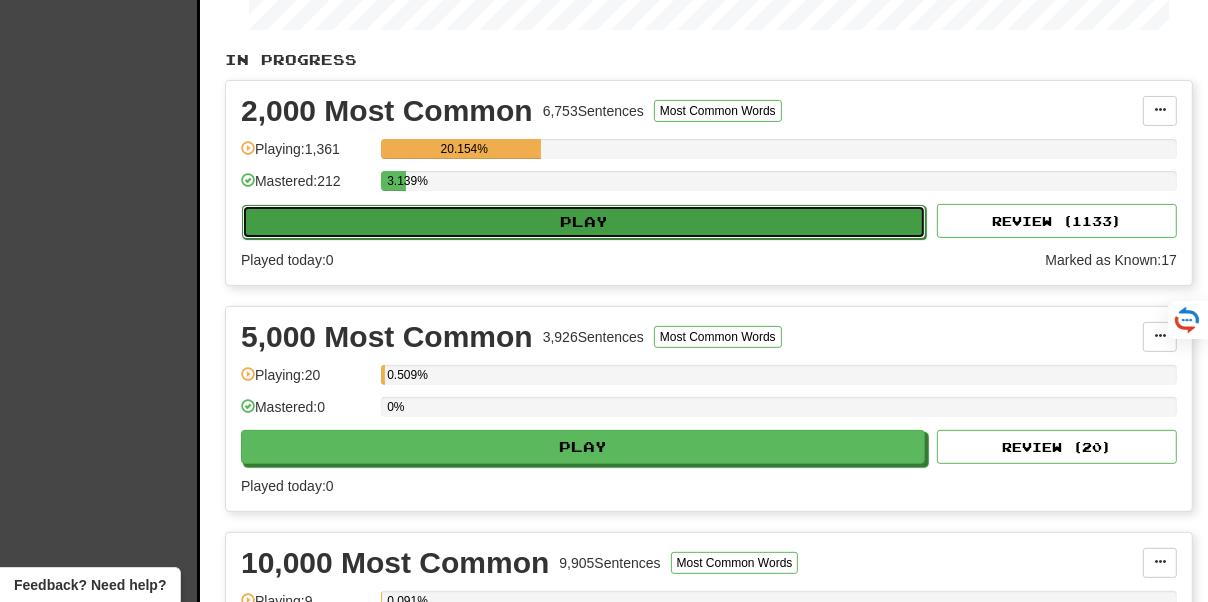 click on "Play" at bounding box center [584, 222] 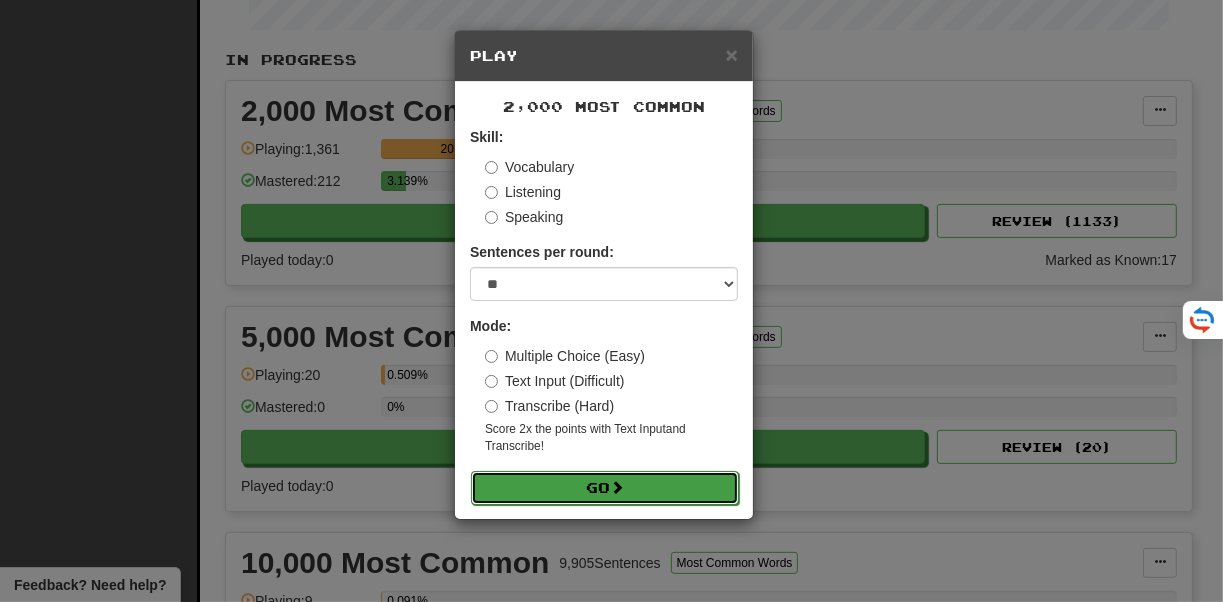 click on "Go" at bounding box center (605, 488) 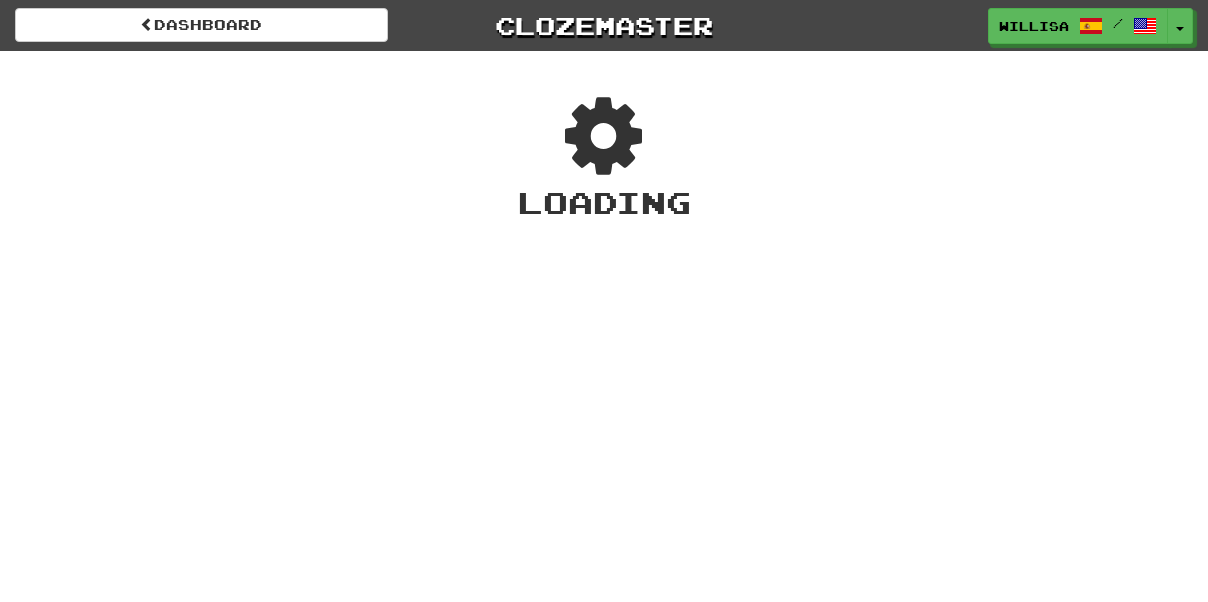 scroll, scrollTop: 0, scrollLeft: 0, axis: both 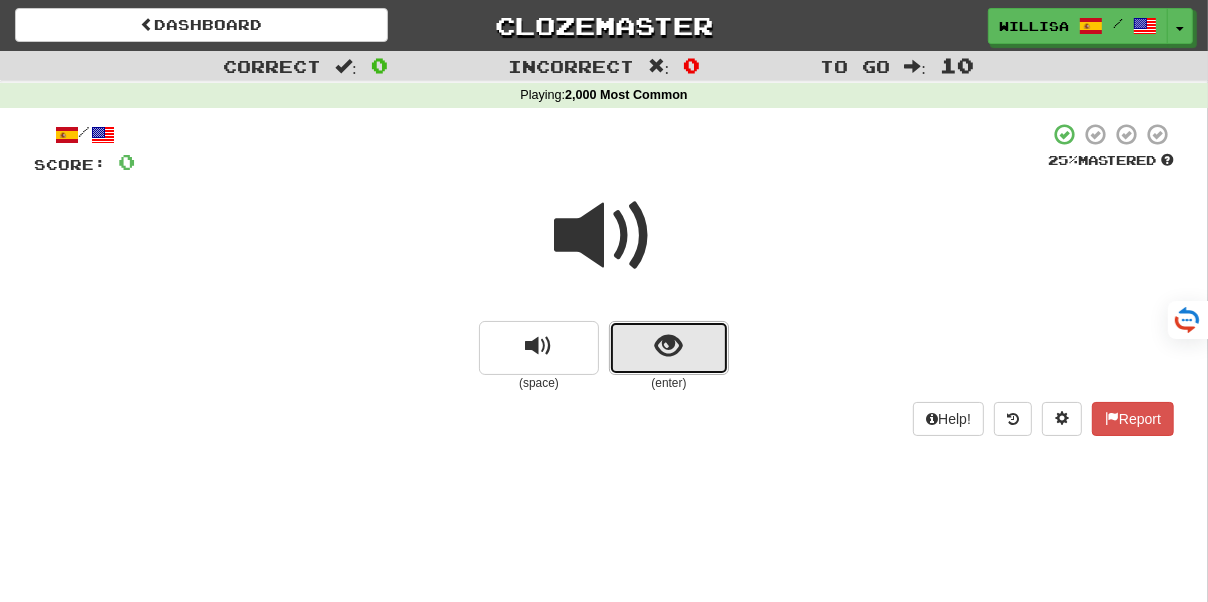 click at bounding box center (669, 346) 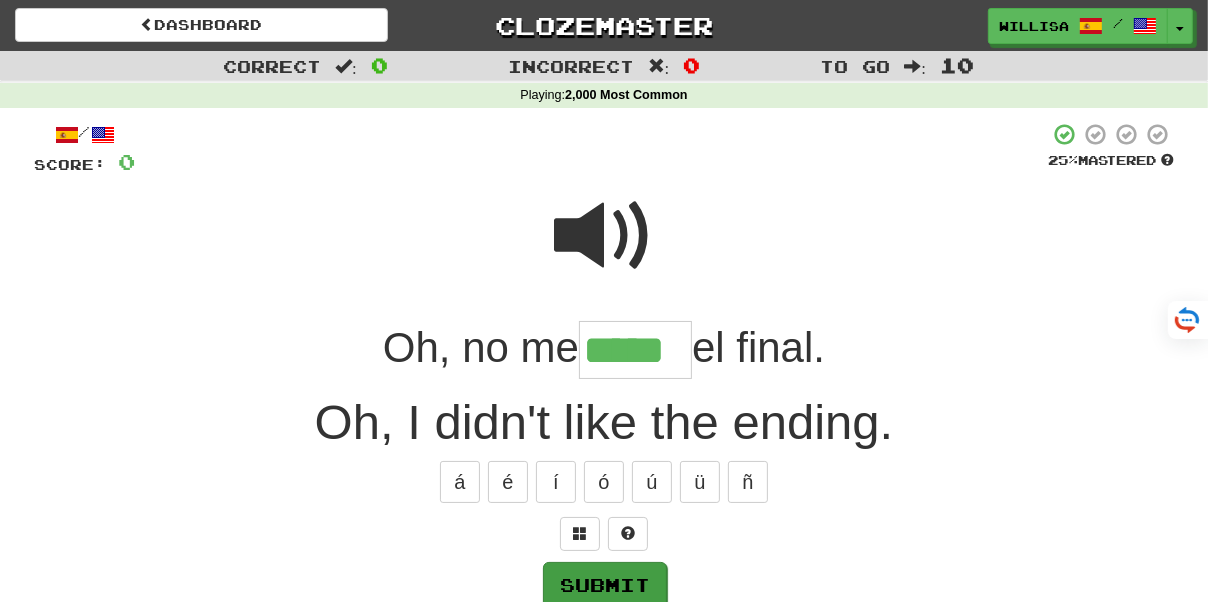 type on "*****" 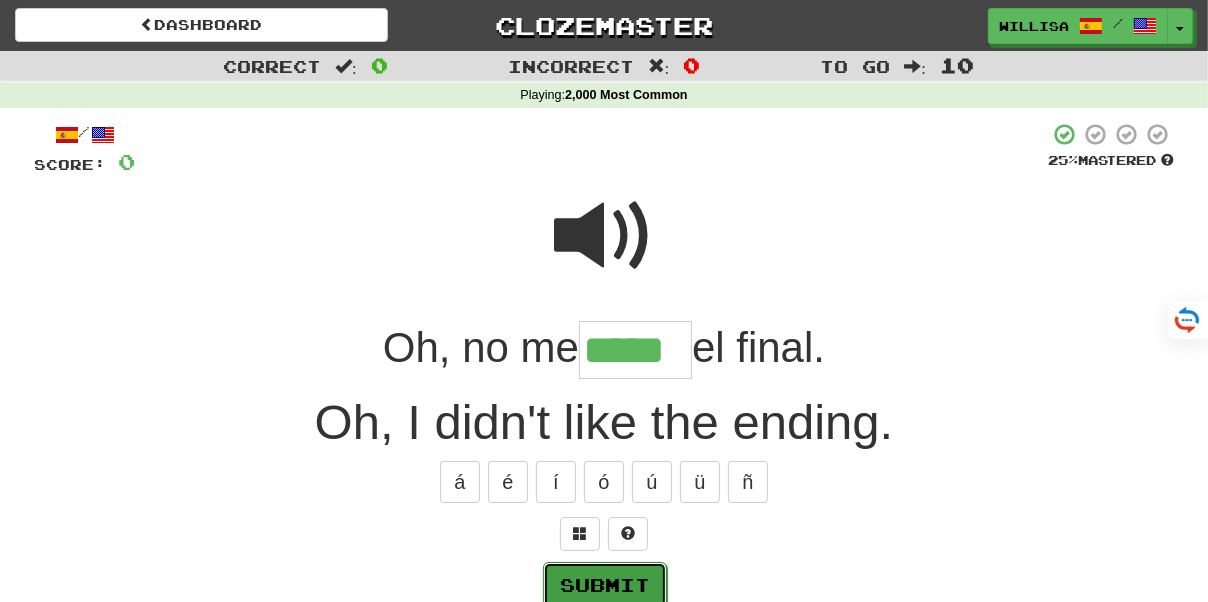 click on "Submit" at bounding box center [605, 585] 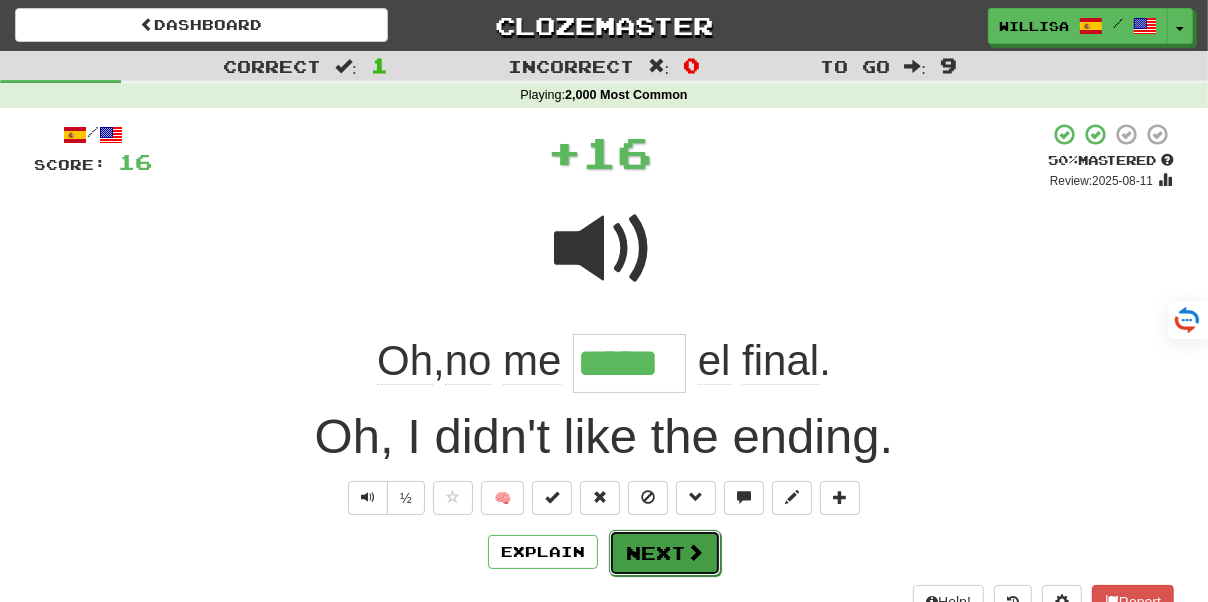 click on "Next" at bounding box center [665, 553] 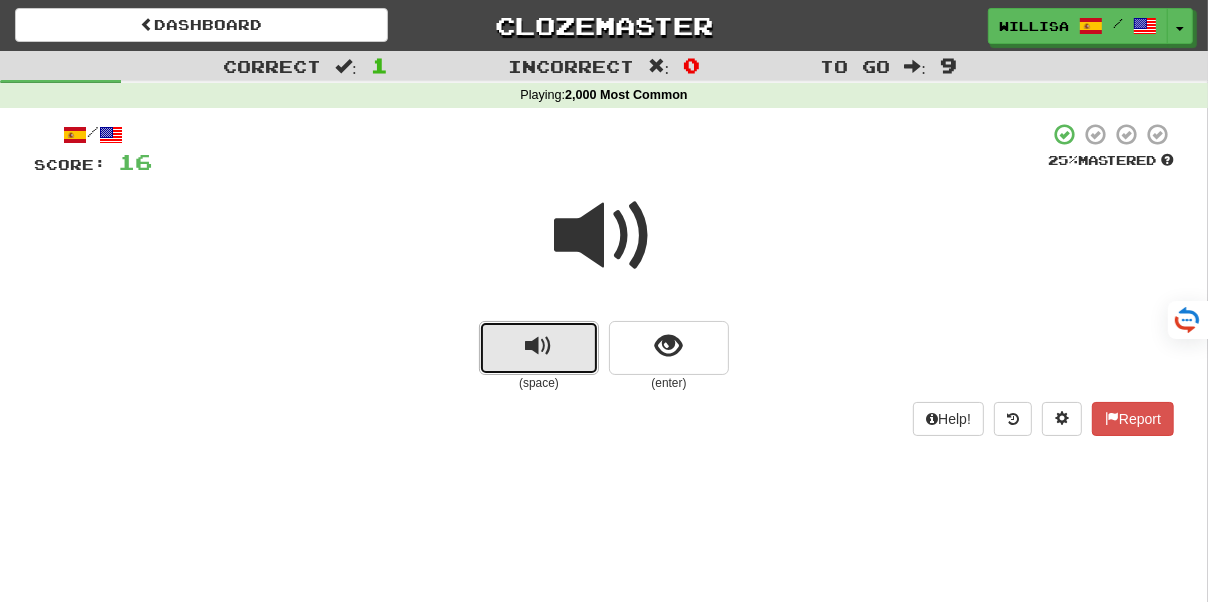 click at bounding box center [539, 346] 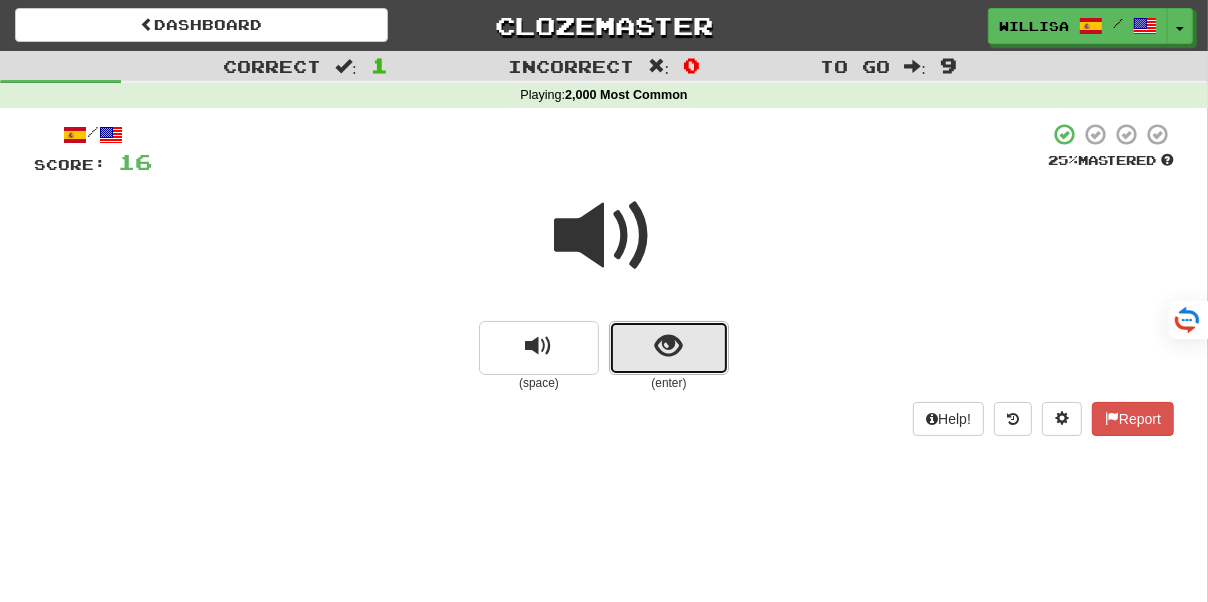 click at bounding box center [669, 346] 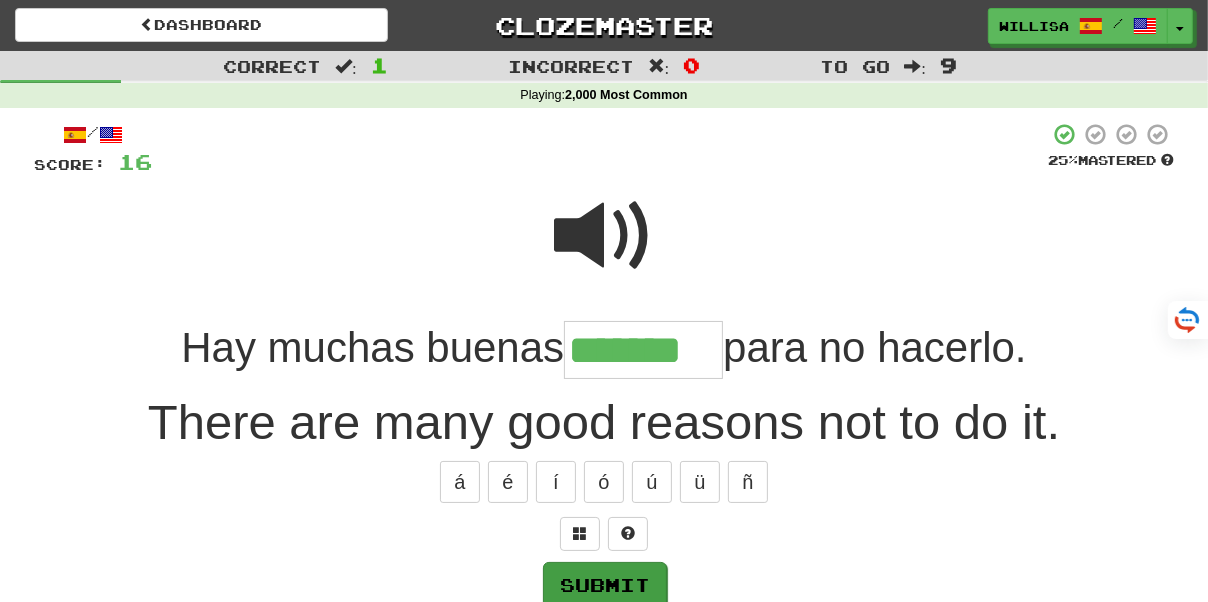 type on "*******" 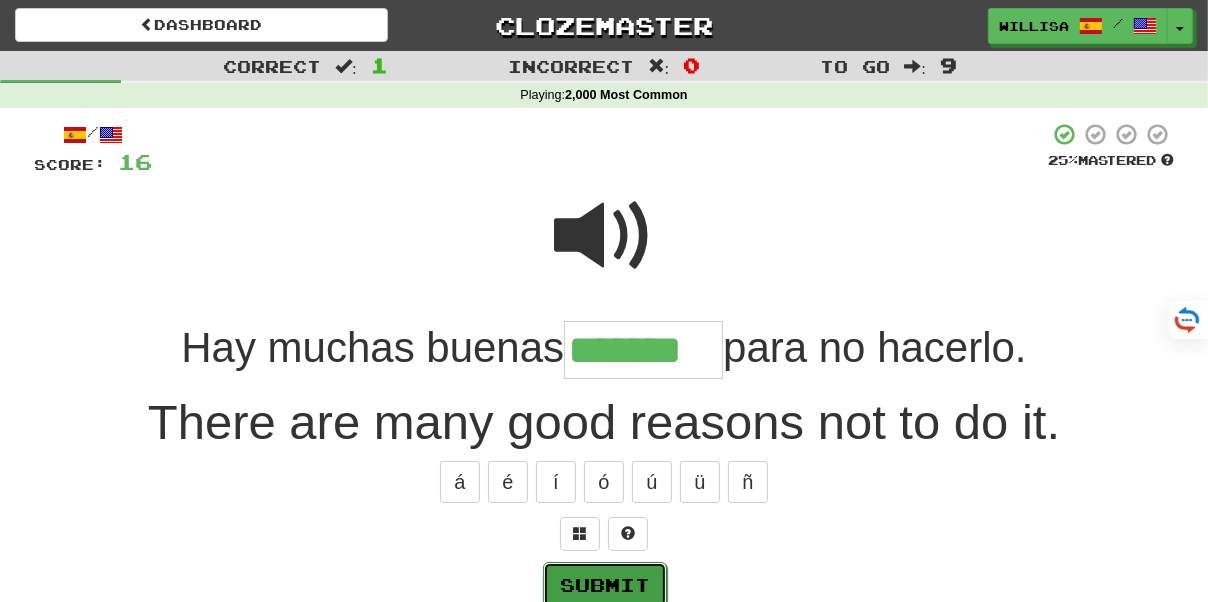 click on "Submit" at bounding box center (605, 585) 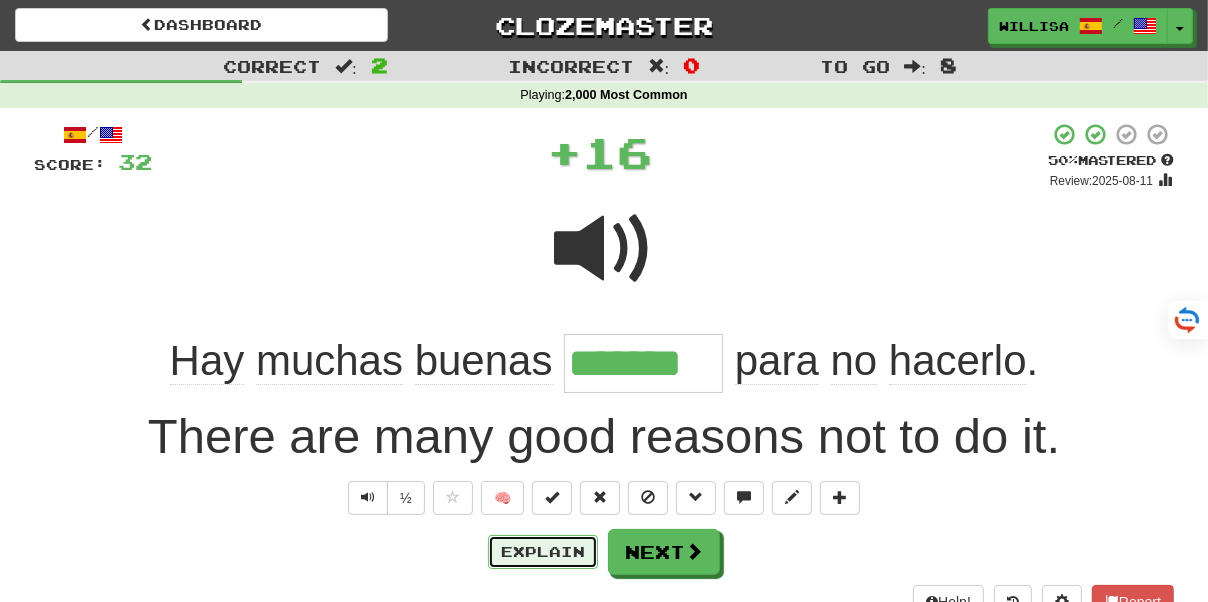 click on "Explain" at bounding box center [543, 552] 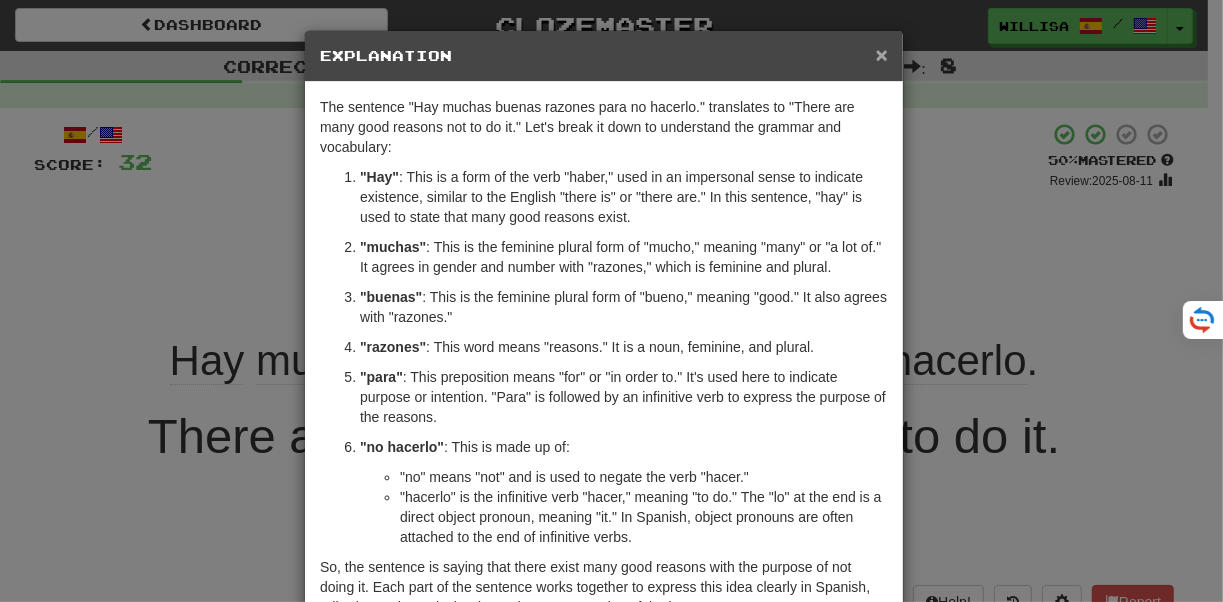 click on "×" at bounding box center [882, 54] 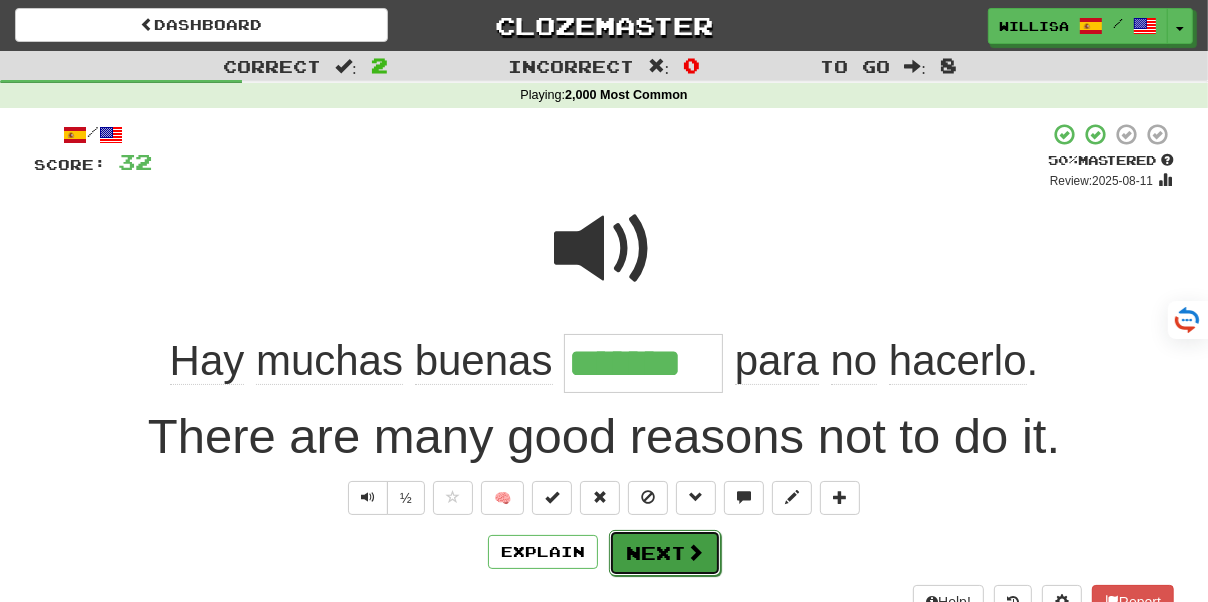 click on "Next" at bounding box center (665, 553) 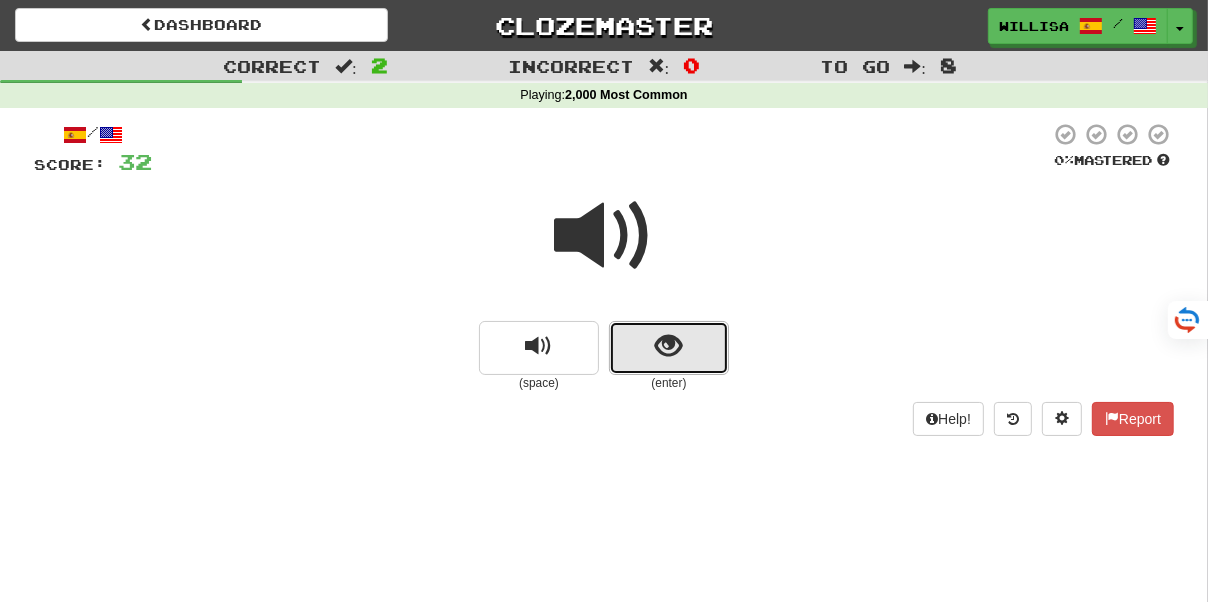 click at bounding box center (669, 348) 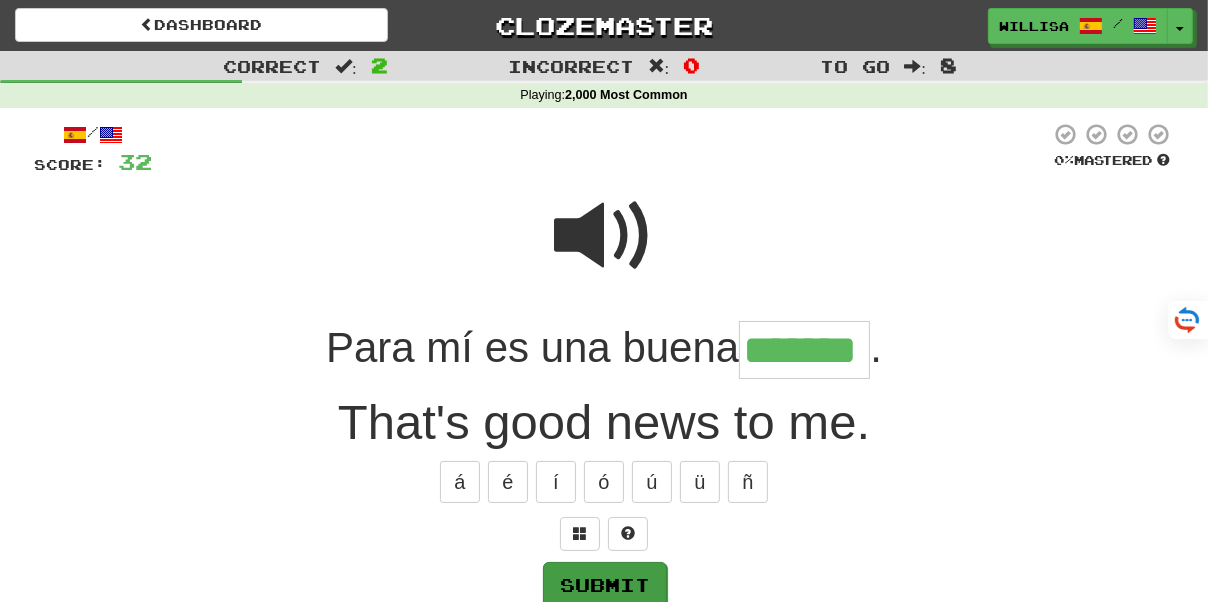type on "*******" 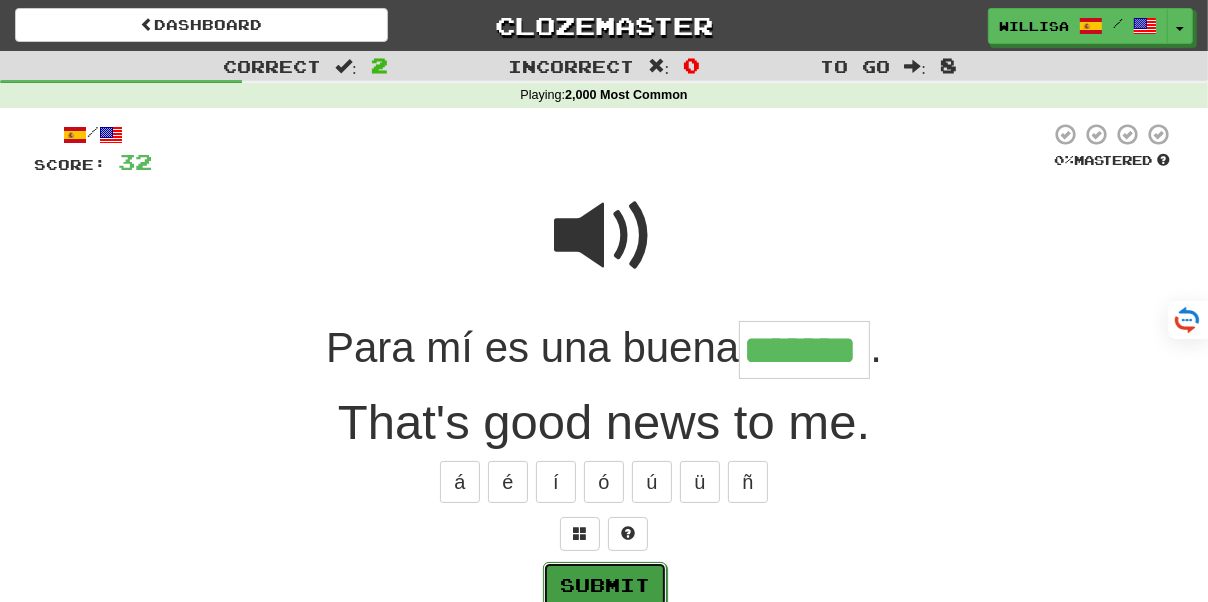 click on "Submit" at bounding box center (605, 585) 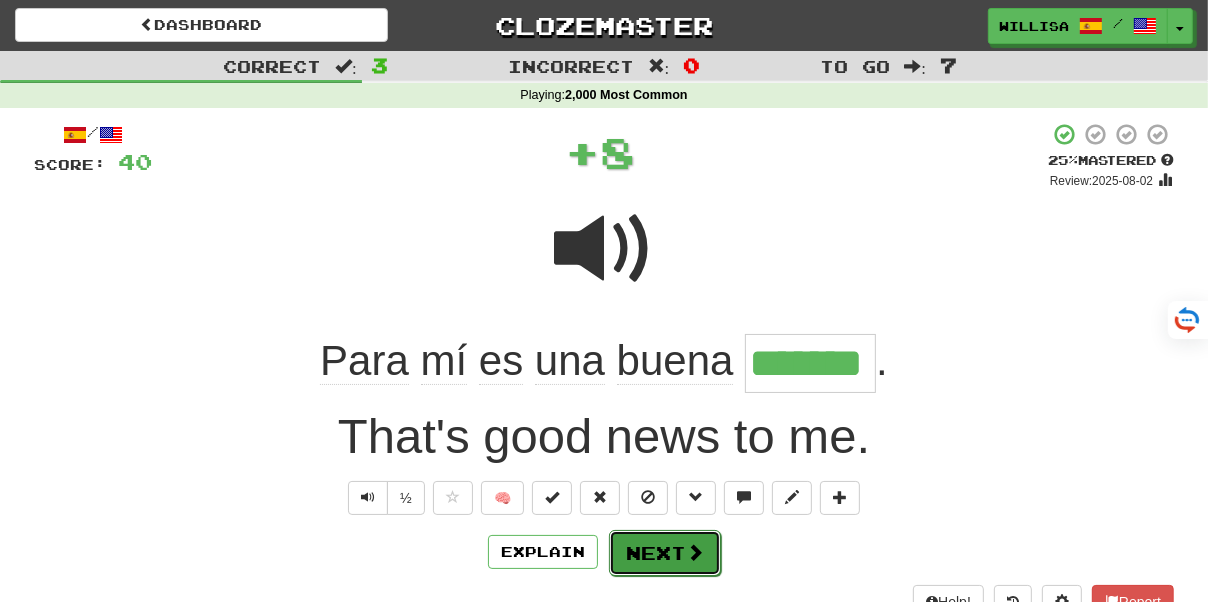 click on "Next" at bounding box center (665, 553) 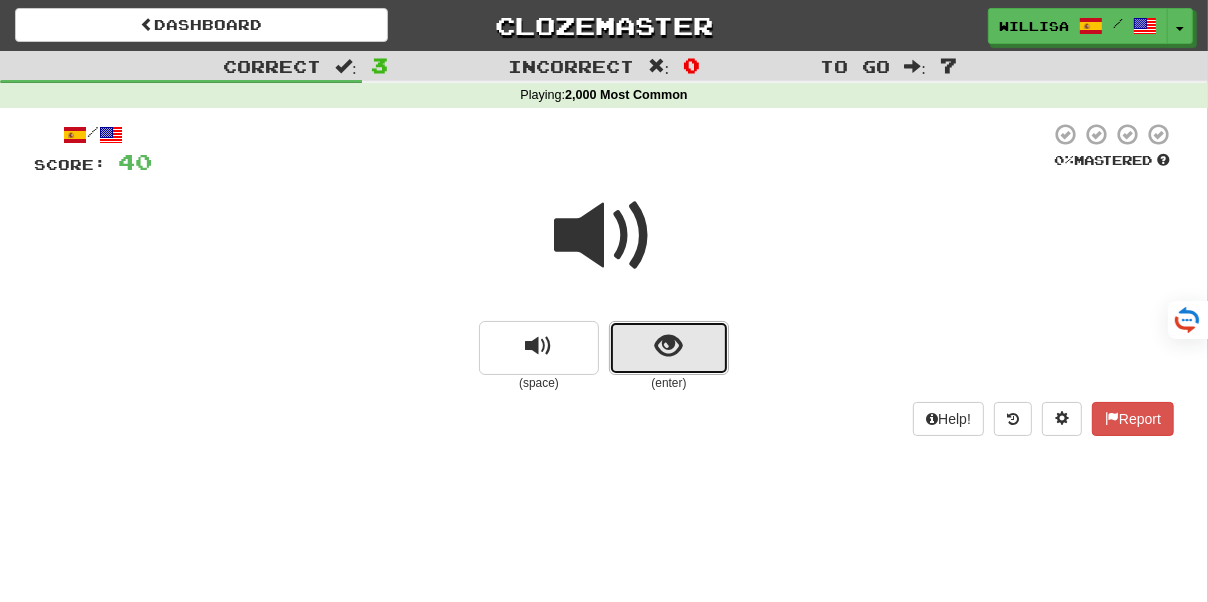click at bounding box center (669, 348) 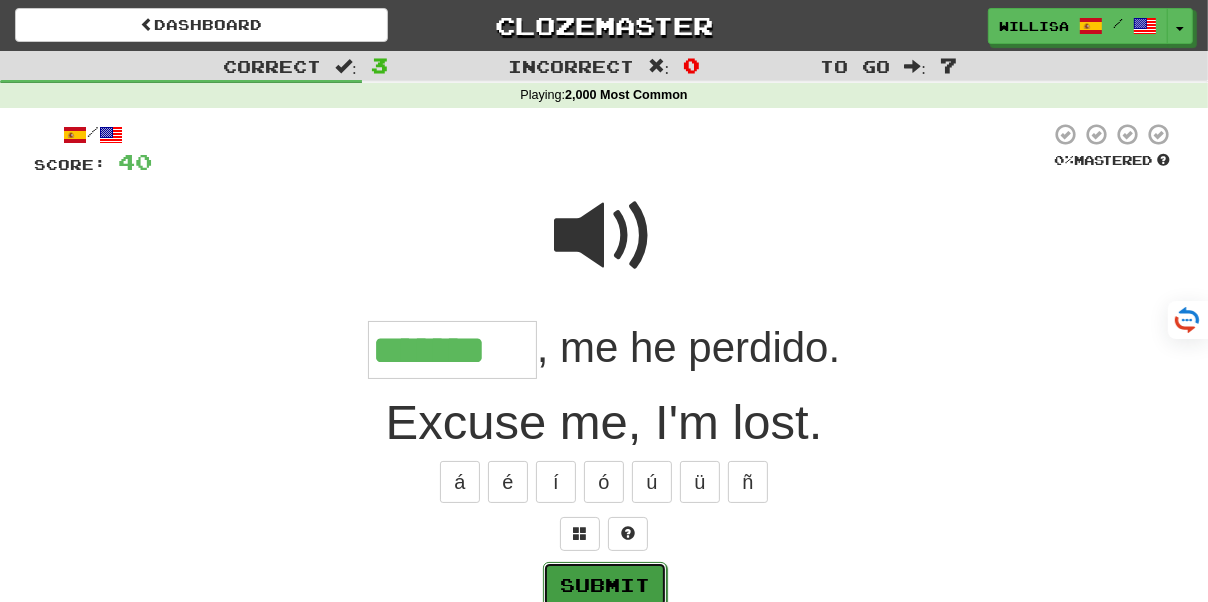 click on "Submit" at bounding box center (605, 585) 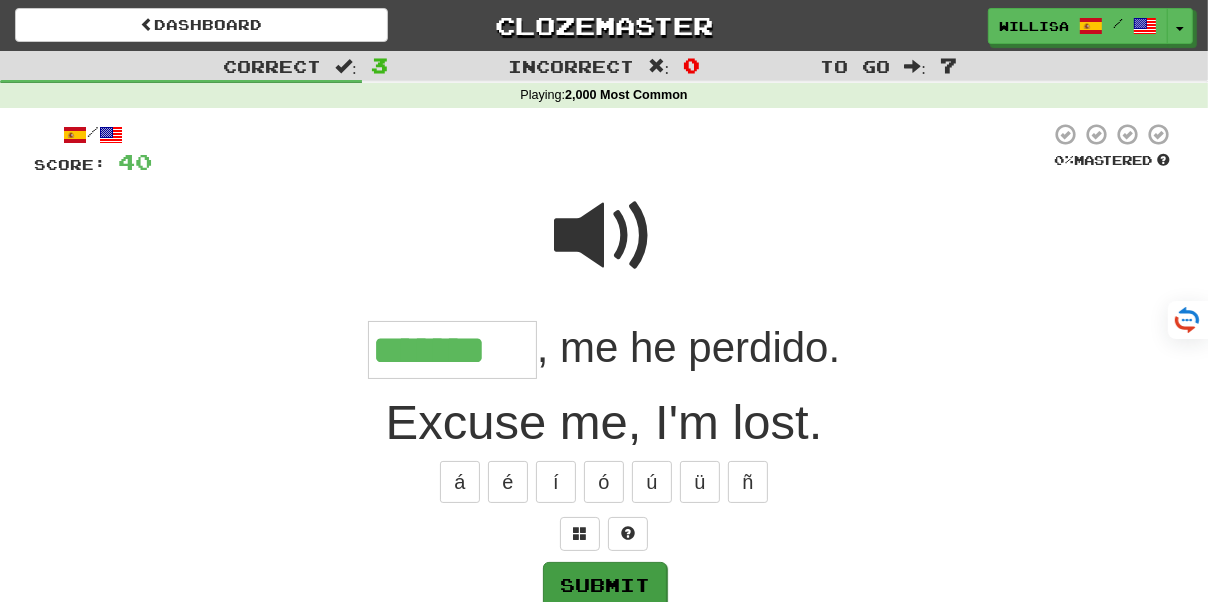 type on "*******" 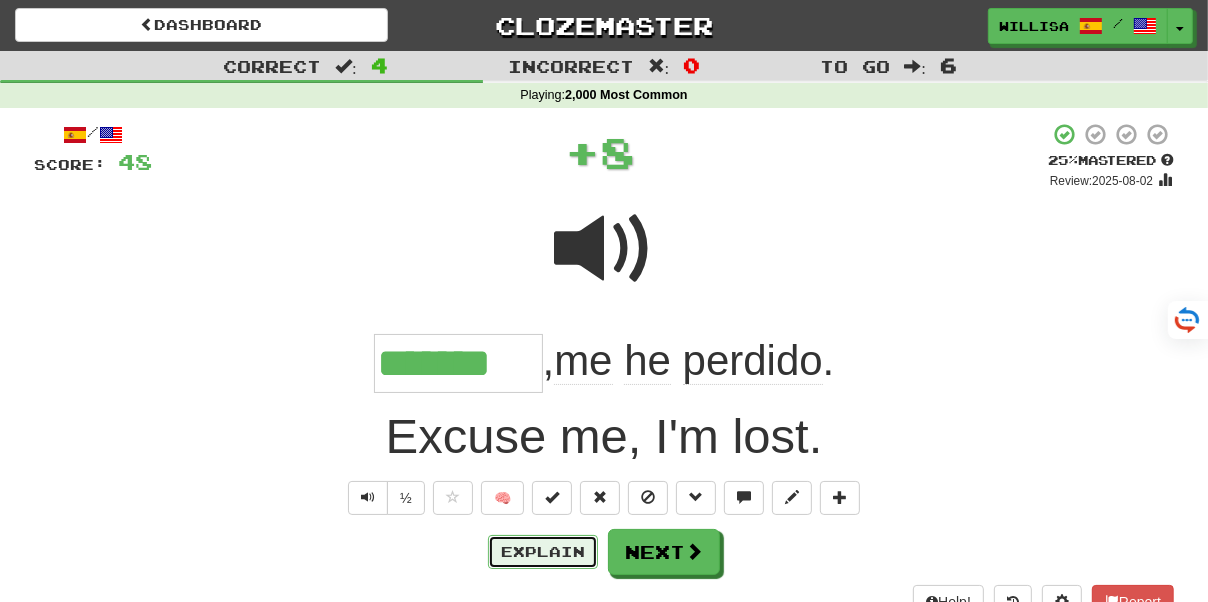 click on "Explain" at bounding box center (543, 552) 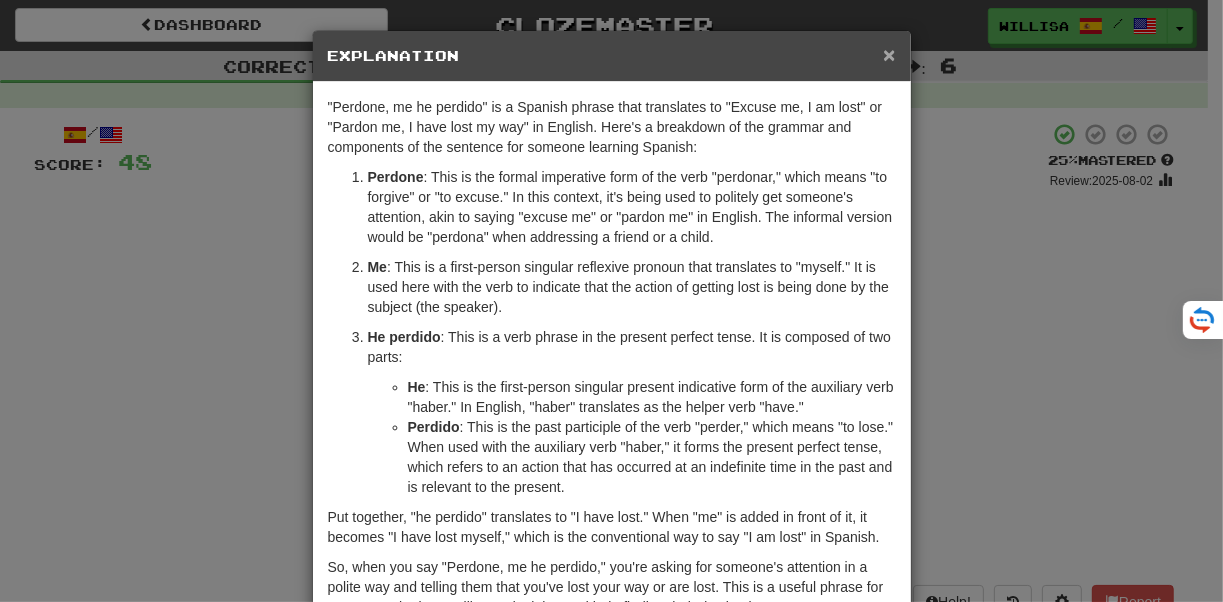 click on "×" at bounding box center [889, 54] 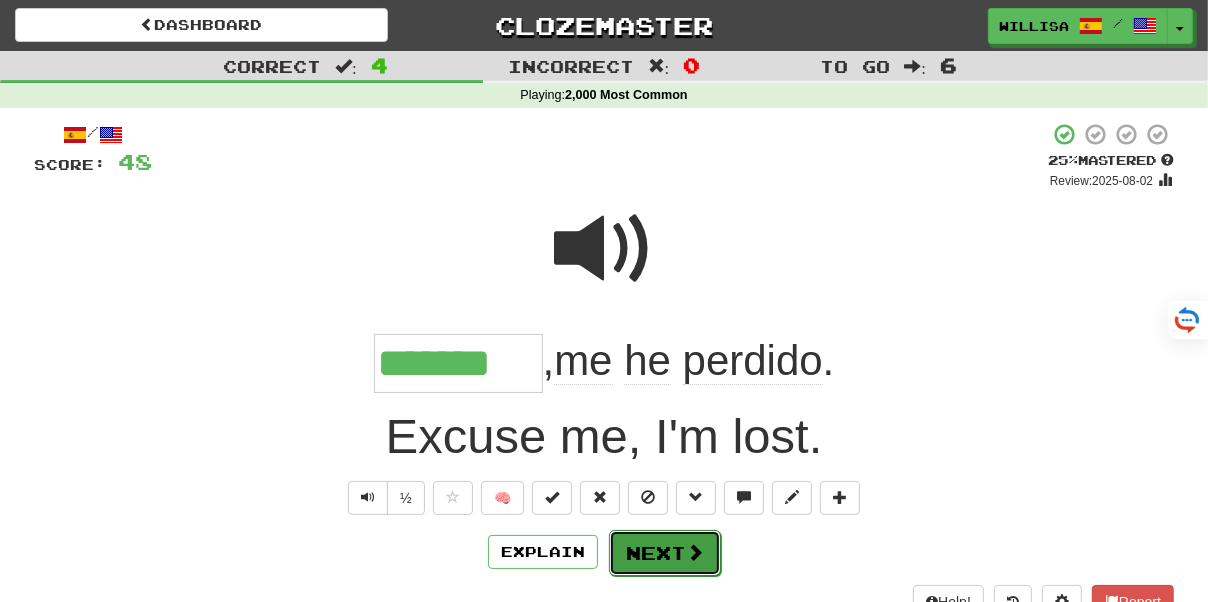 click on "Next" at bounding box center (665, 553) 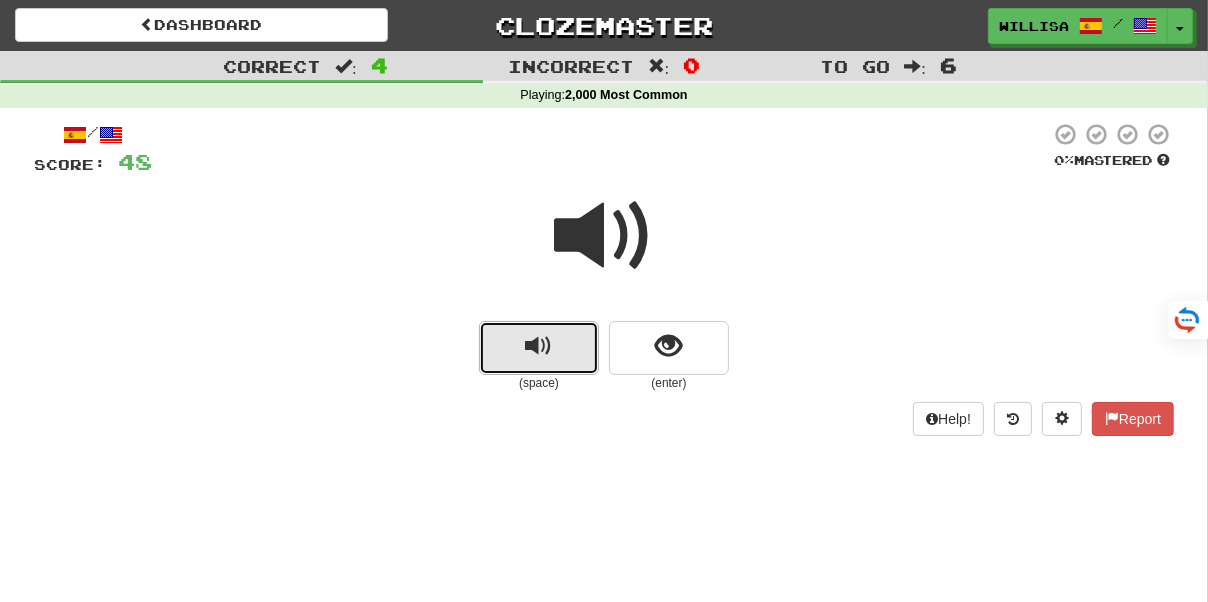 click at bounding box center (539, 348) 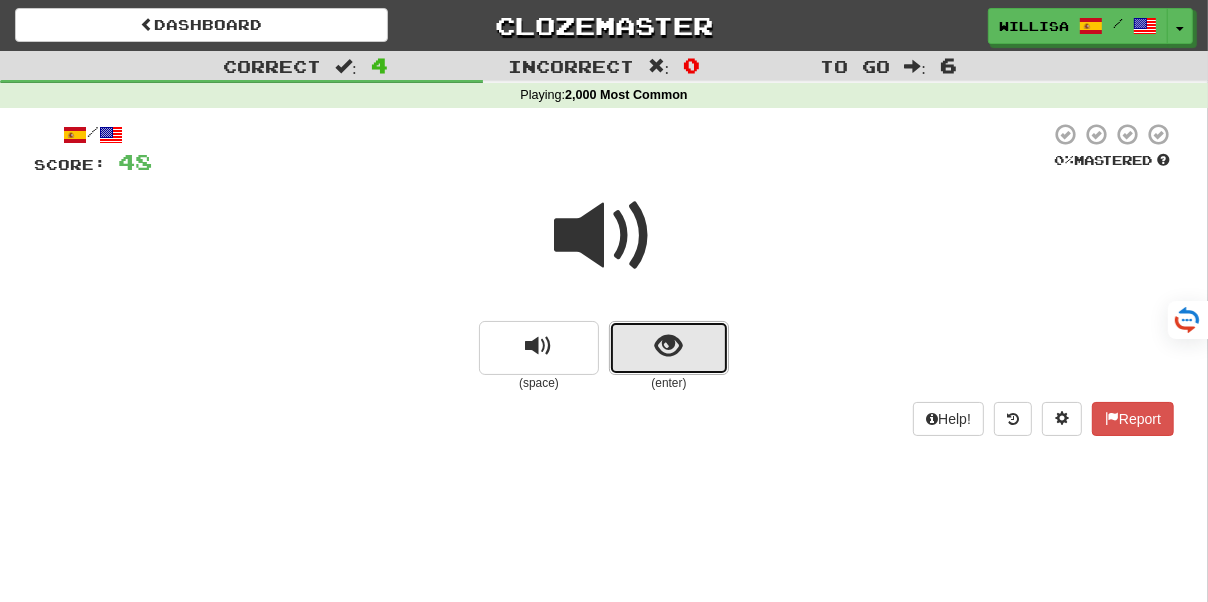 click at bounding box center (669, 346) 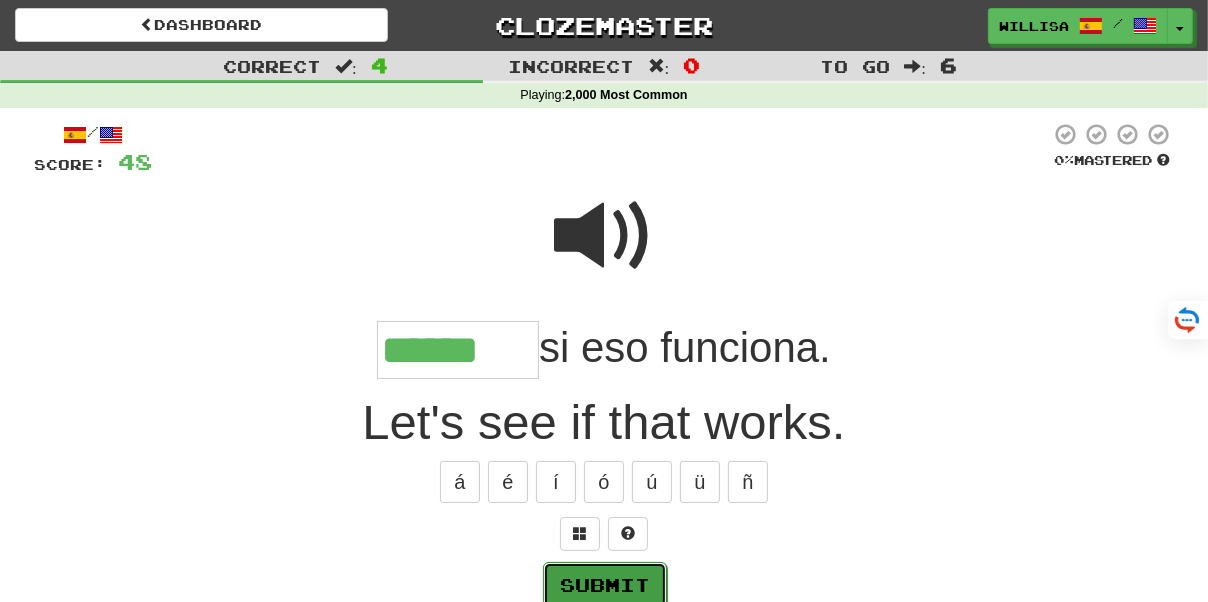 click on "Submit" at bounding box center (605, 585) 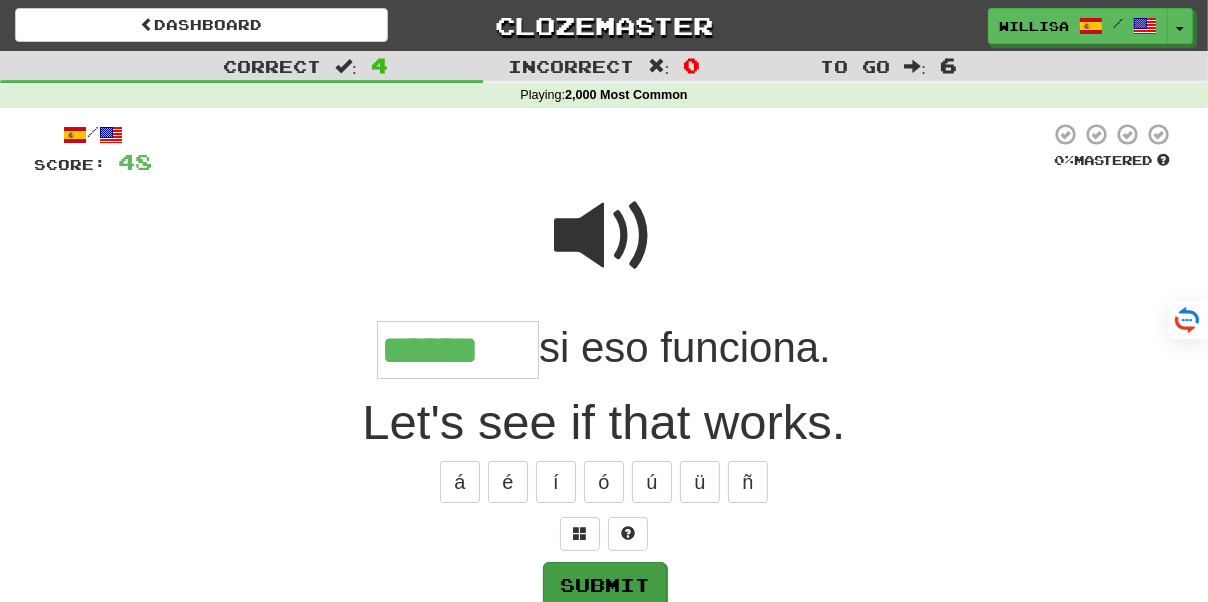 type on "******" 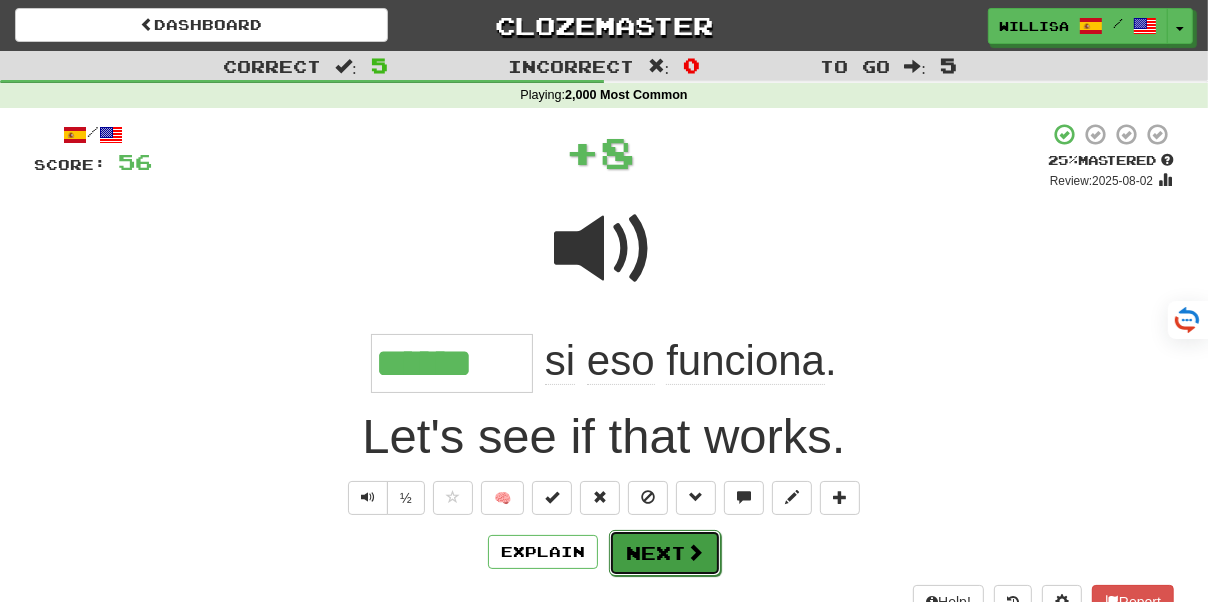 click on "Next" at bounding box center (665, 553) 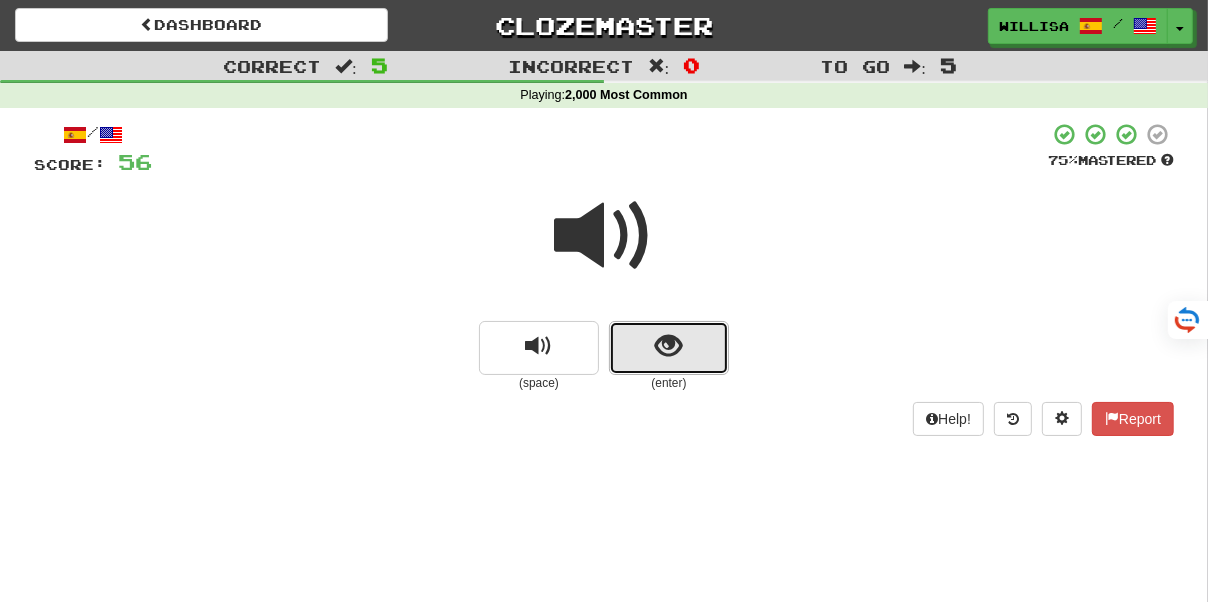 click at bounding box center (669, 348) 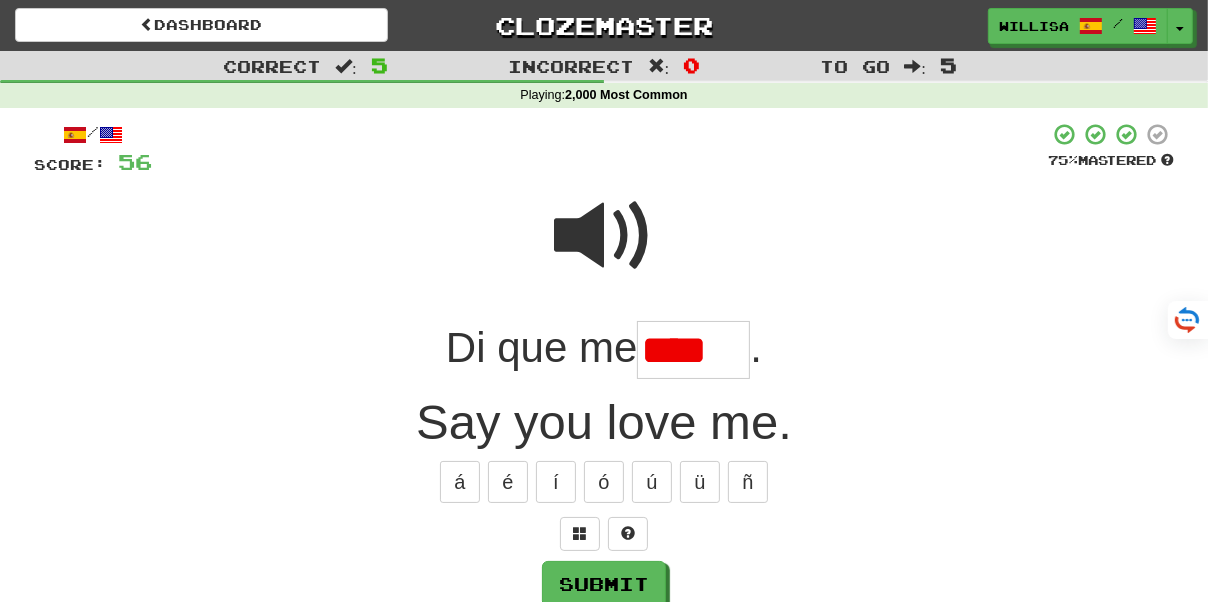 click on "****" at bounding box center [693, 350] 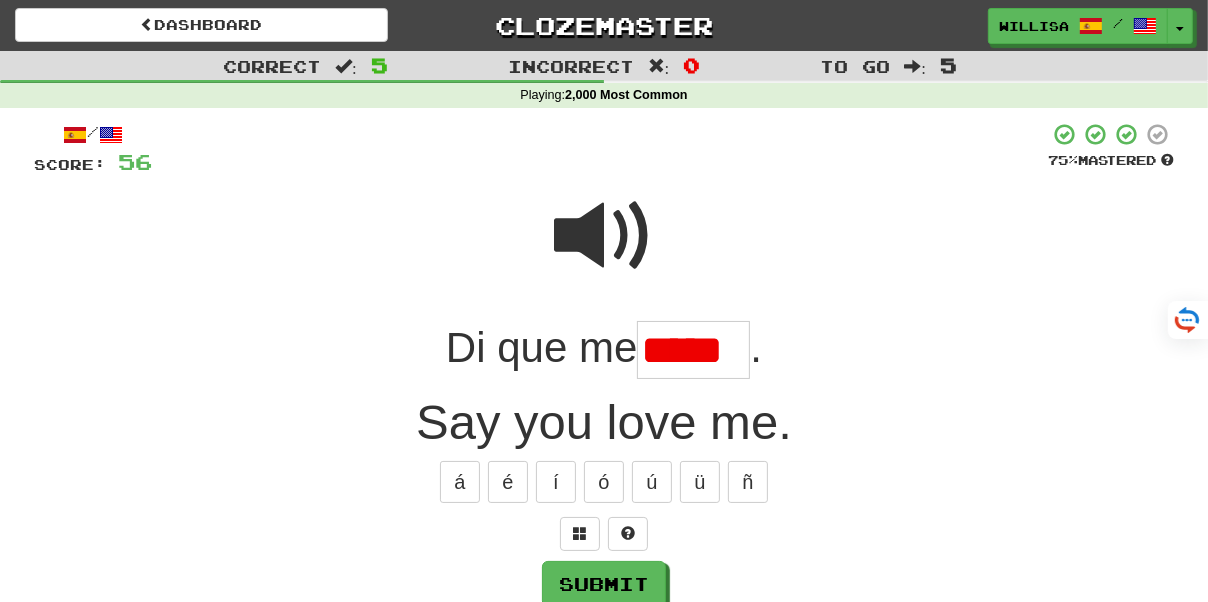 scroll, scrollTop: 0, scrollLeft: 11, axis: horizontal 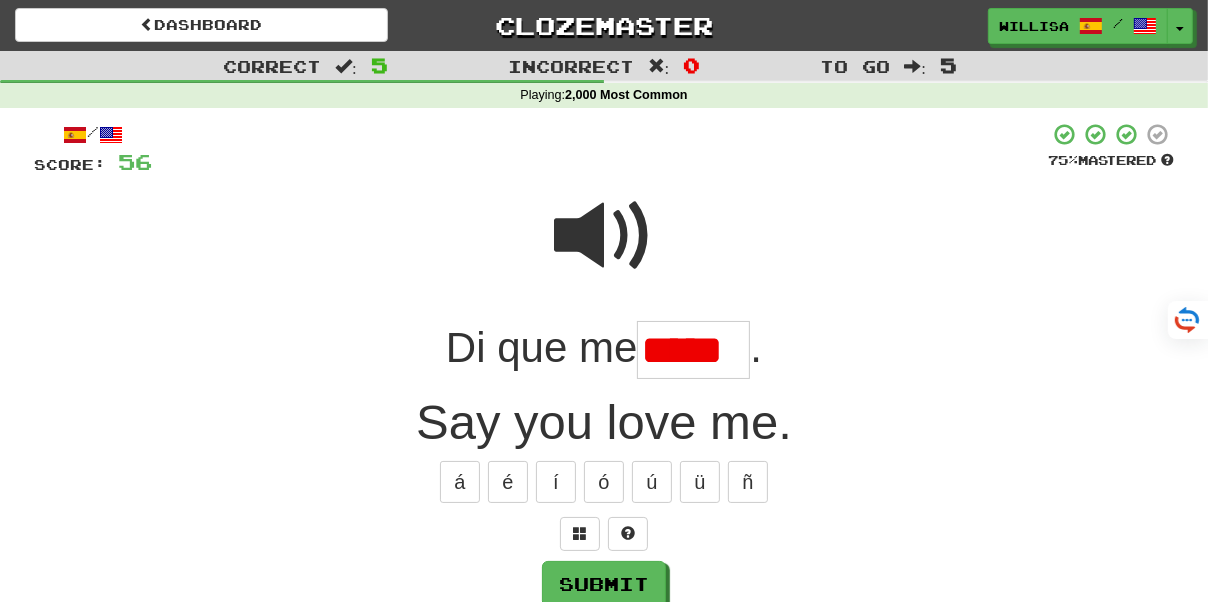 drag, startPoint x: 671, startPoint y: 347, endPoint x: 813, endPoint y: 355, distance: 142.22517 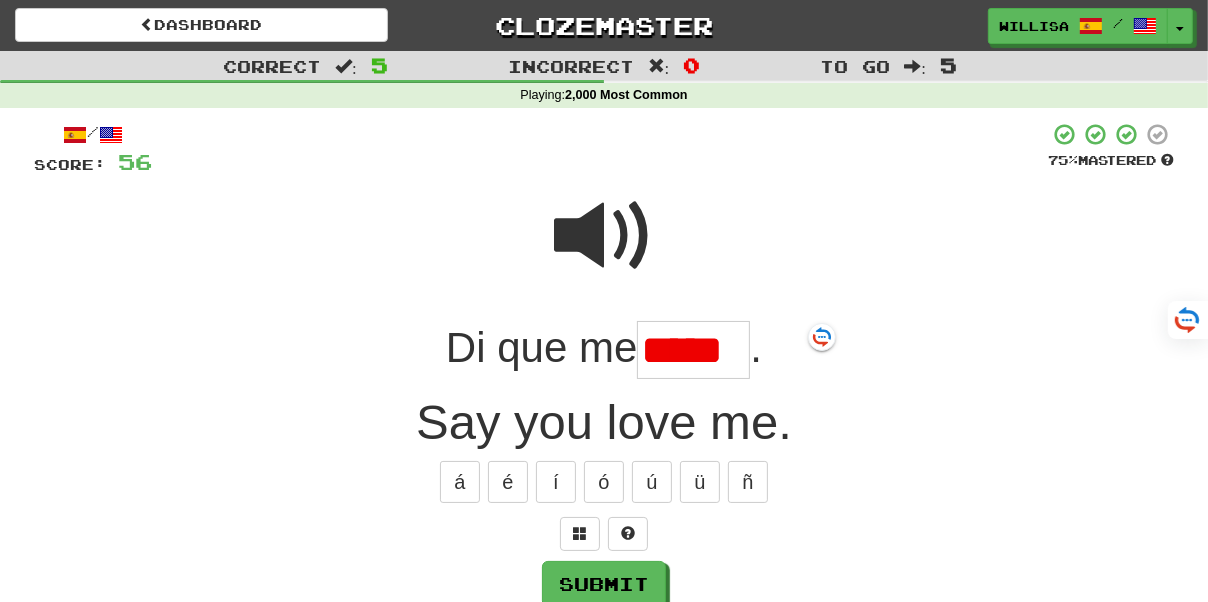type on "*" 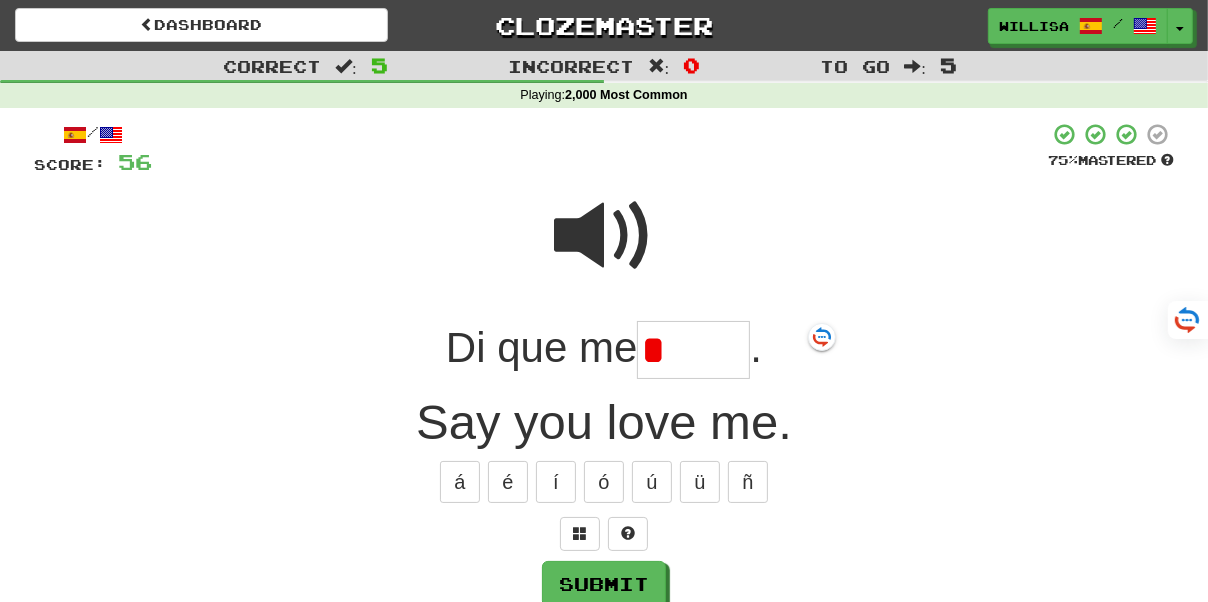 scroll, scrollTop: 0, scrollLeft: 0, axis: both 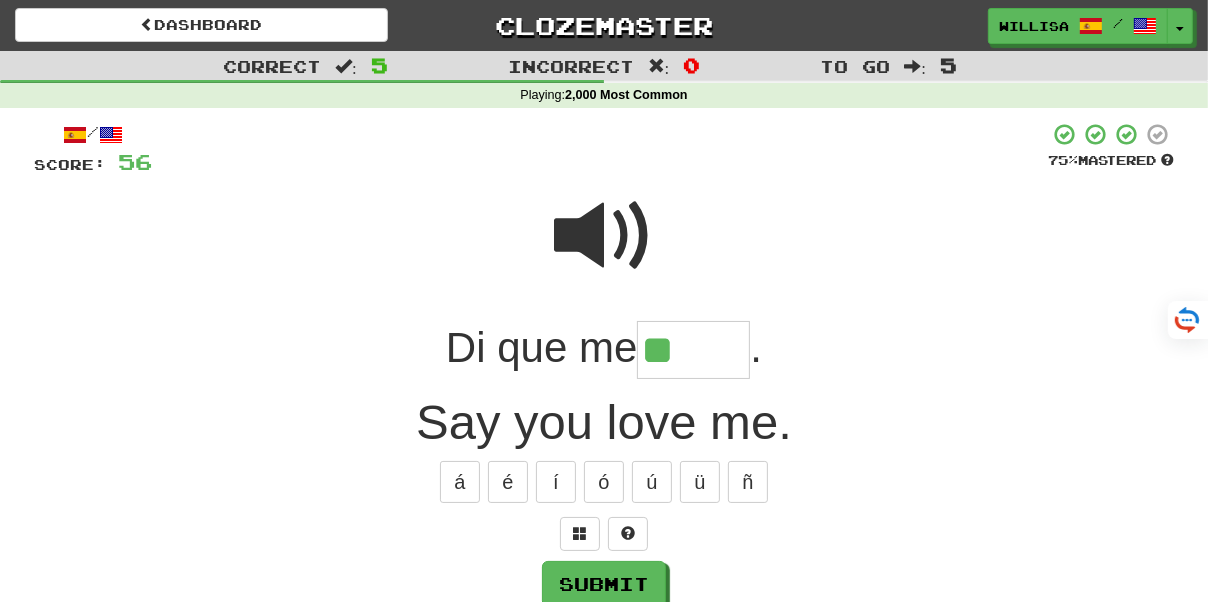 click at bounding box center (604, 236) 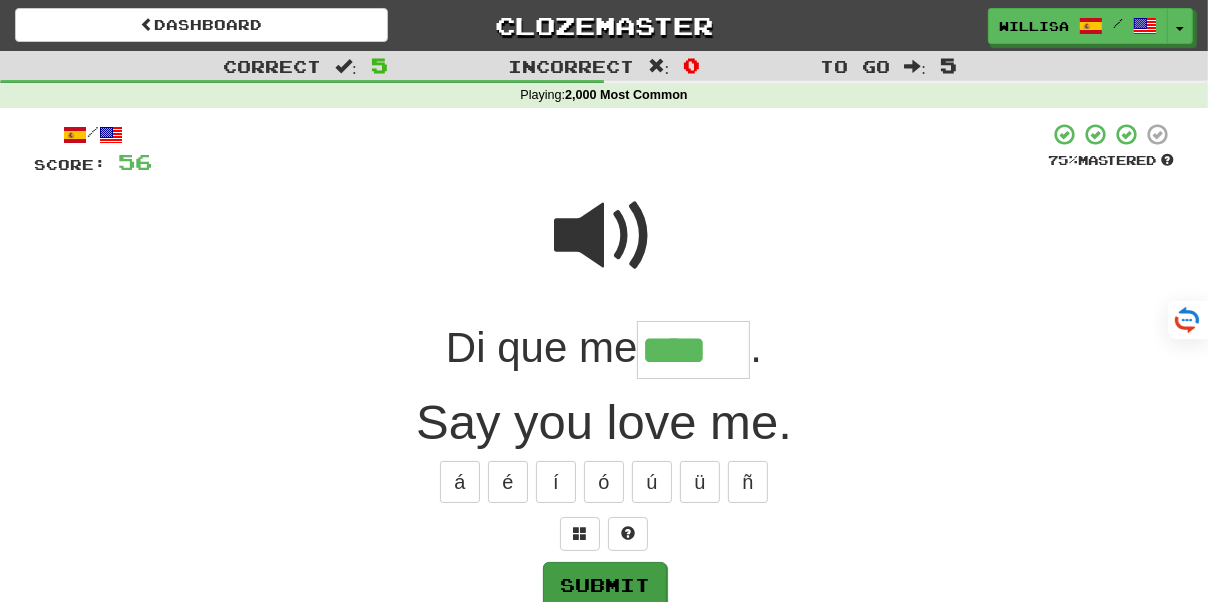 type on "****" 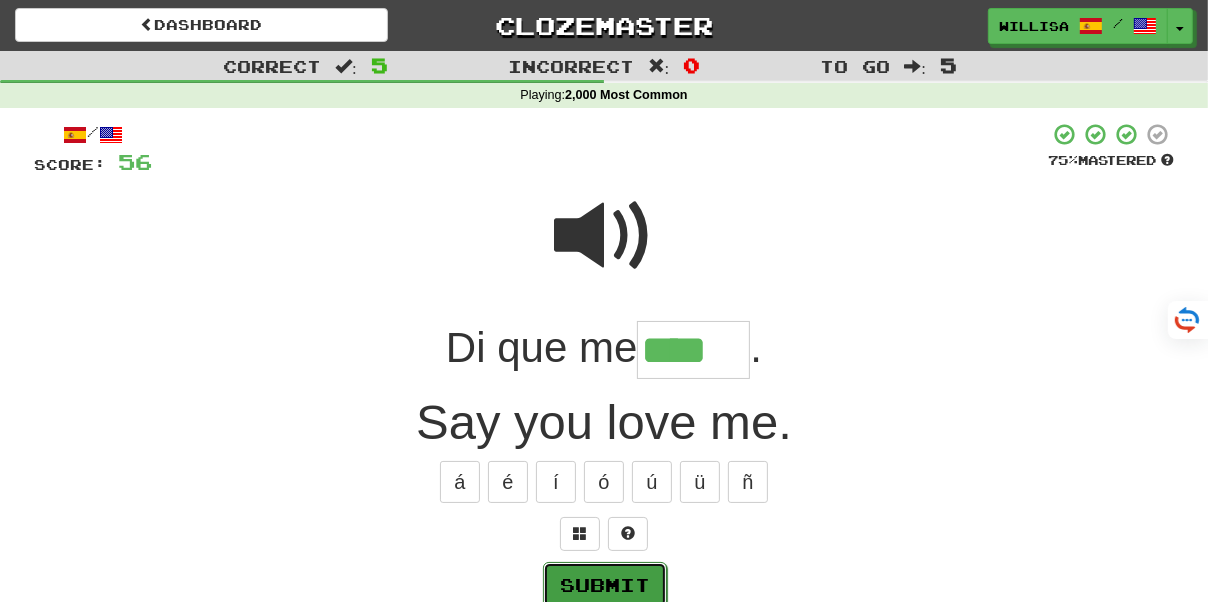 click on "Submit" at bounding box center [605, 585] 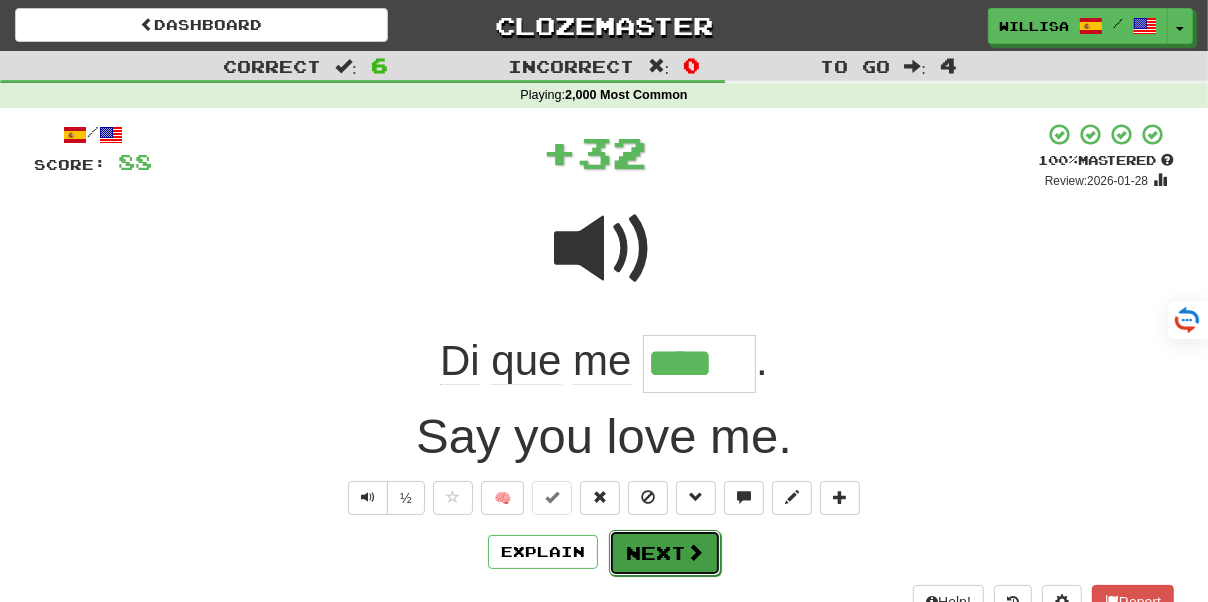click on "Next" at bounding box center [665, 553] 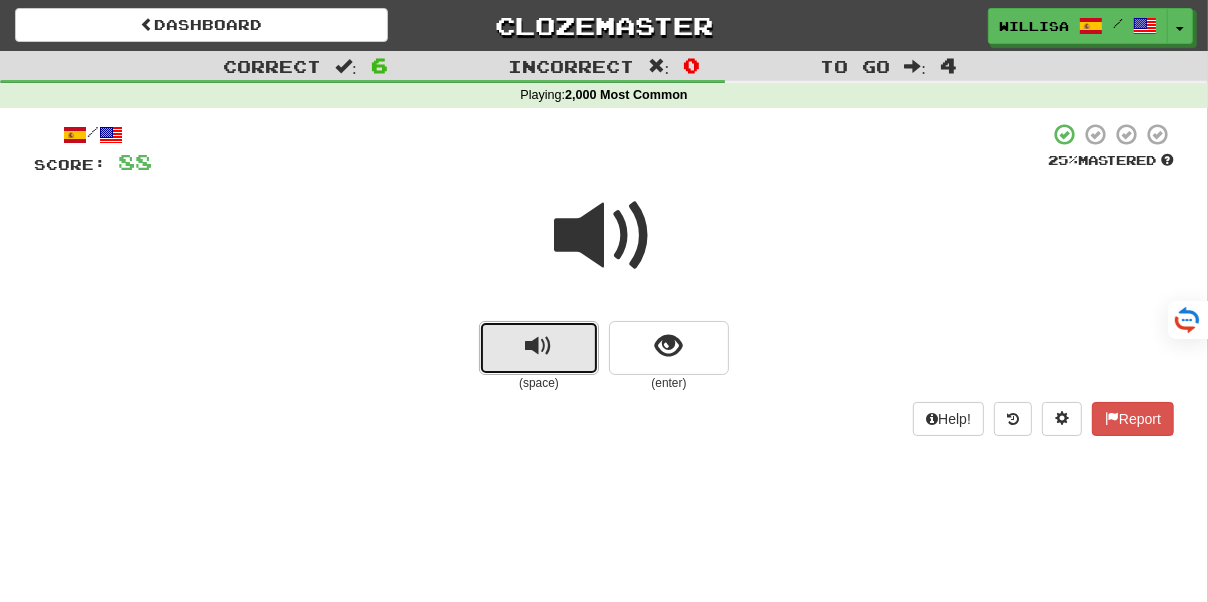 click at bounding box center [539, 348] 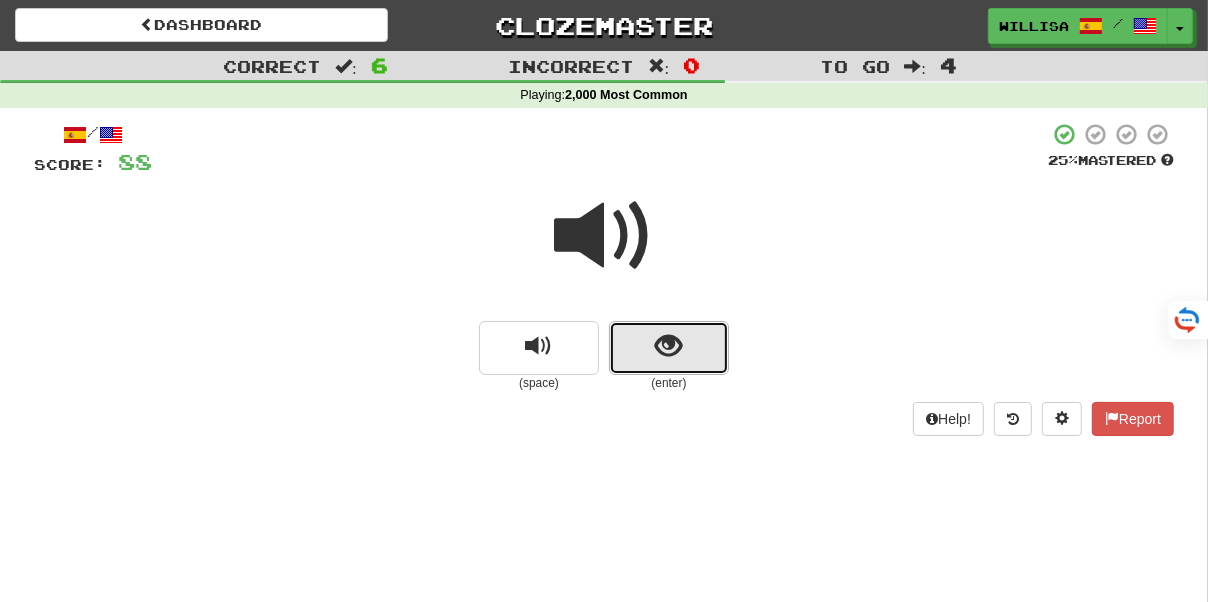 click at bounding box center [669, 348] 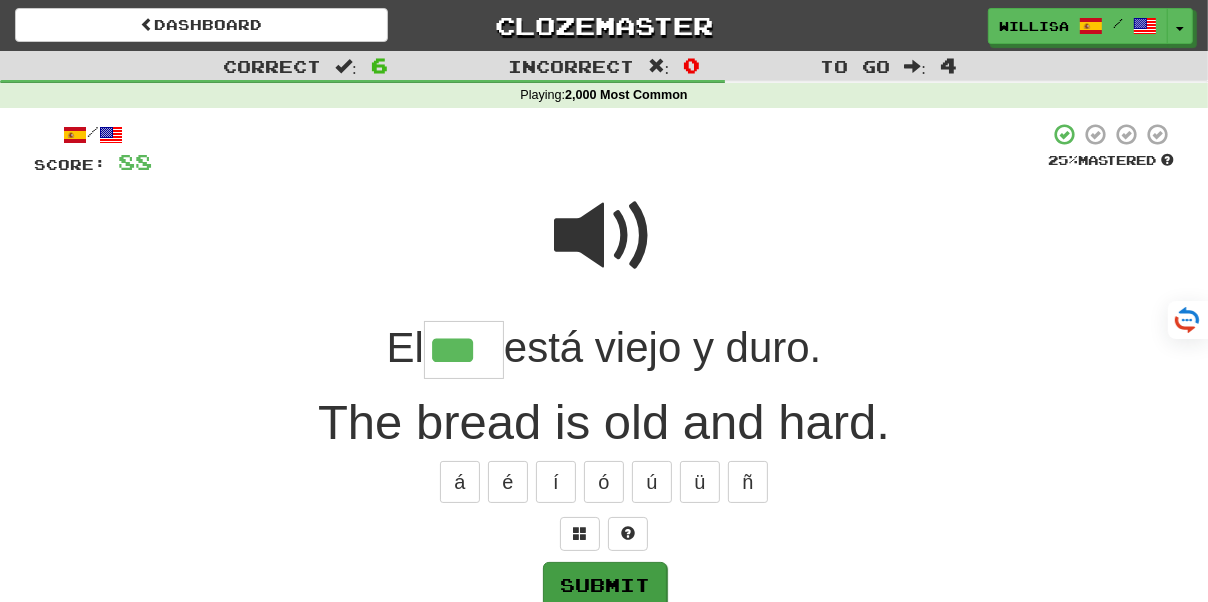 type on "***" 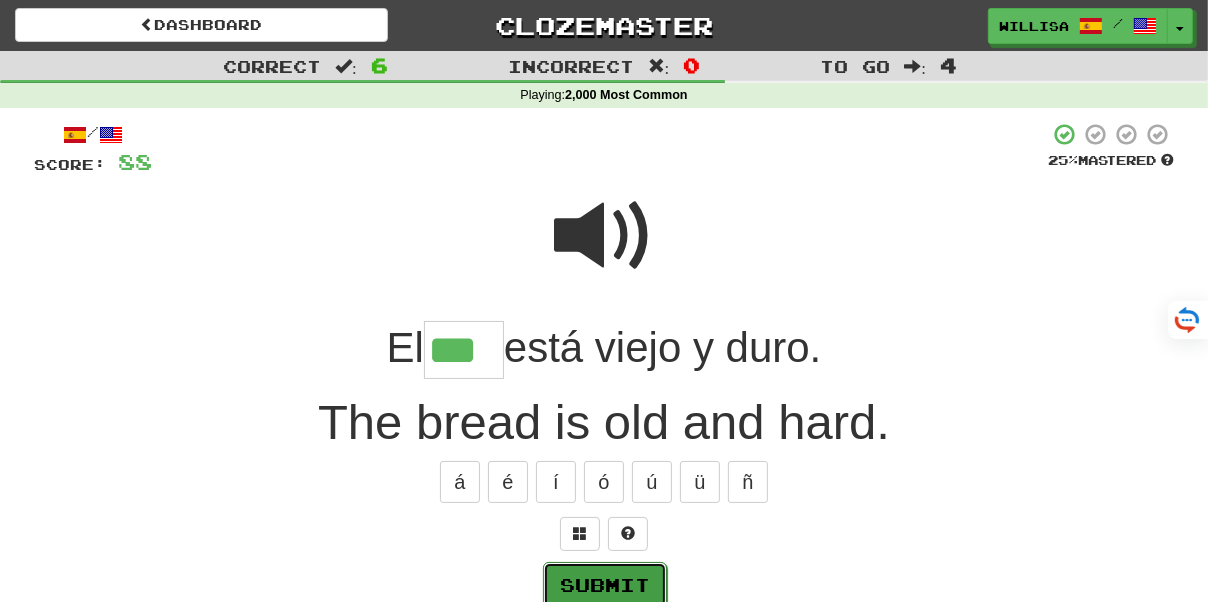 click on "Submit" at bounding box center (605, 585) 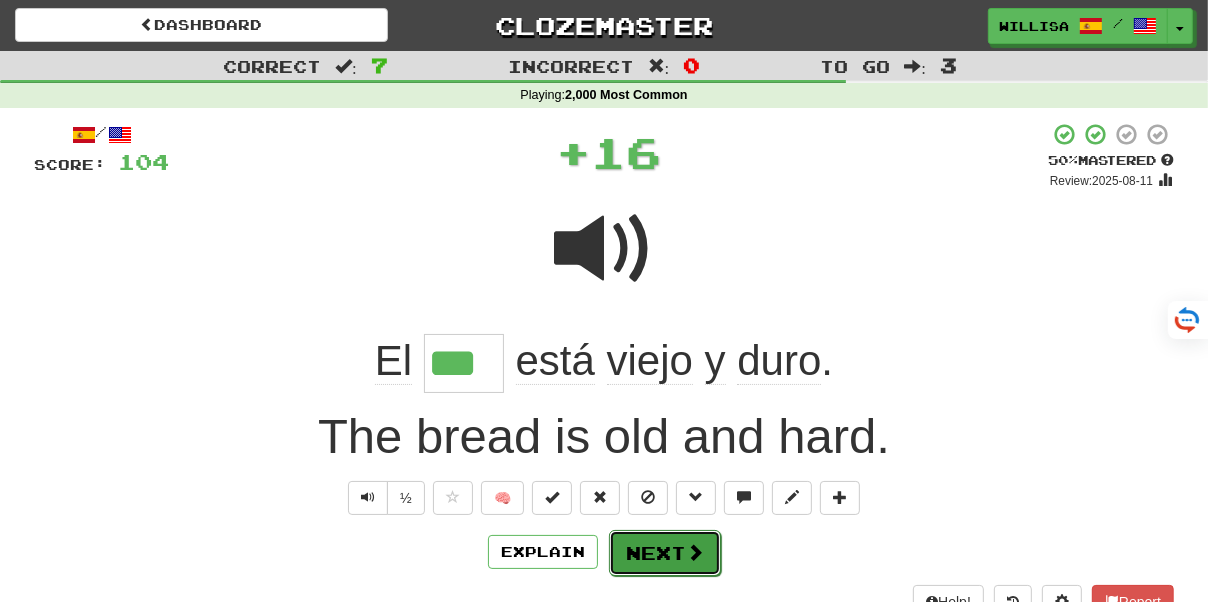 click on "Next" at bounding box center (665, 553) 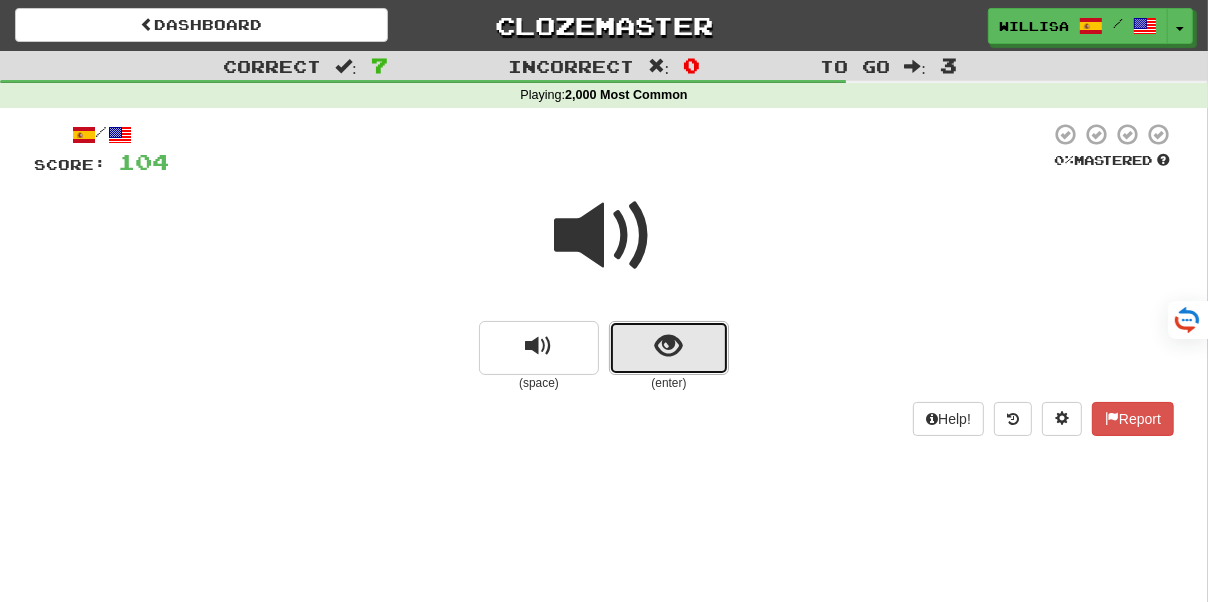 click at bounding box center [669, 348] 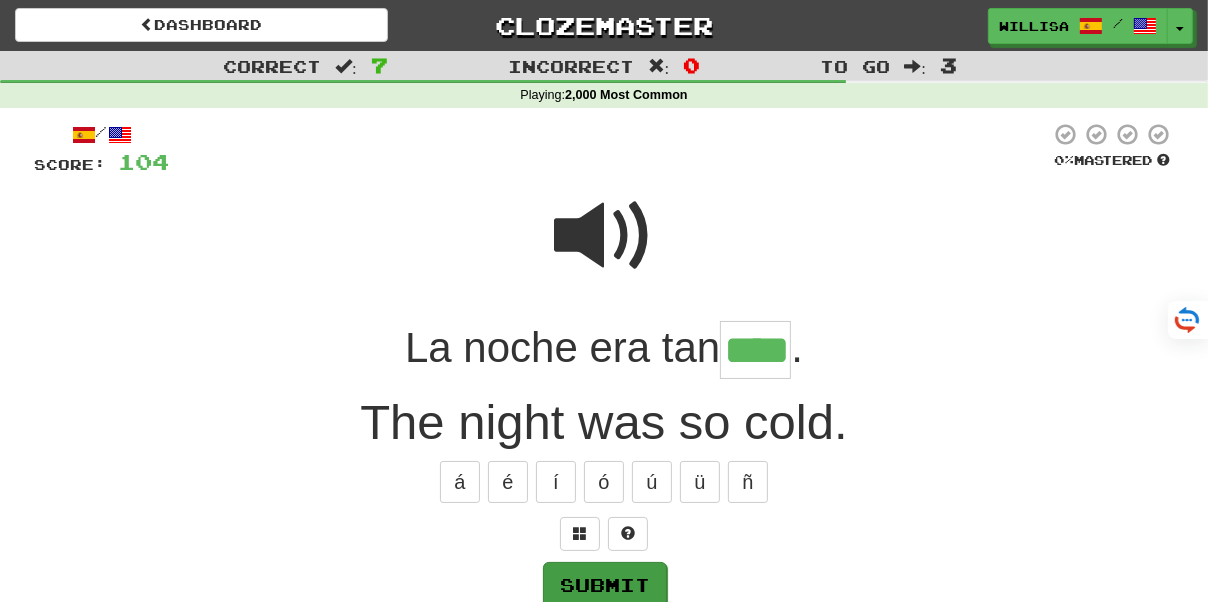 type on "****" 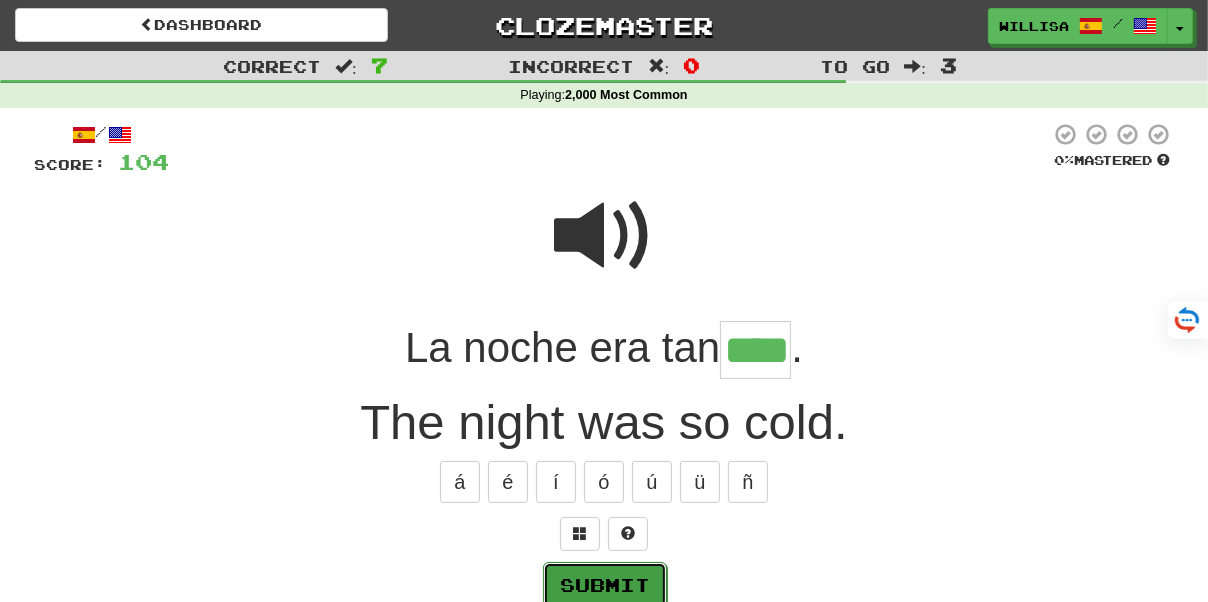 click on "Submit" at bounding box center (605, 585) 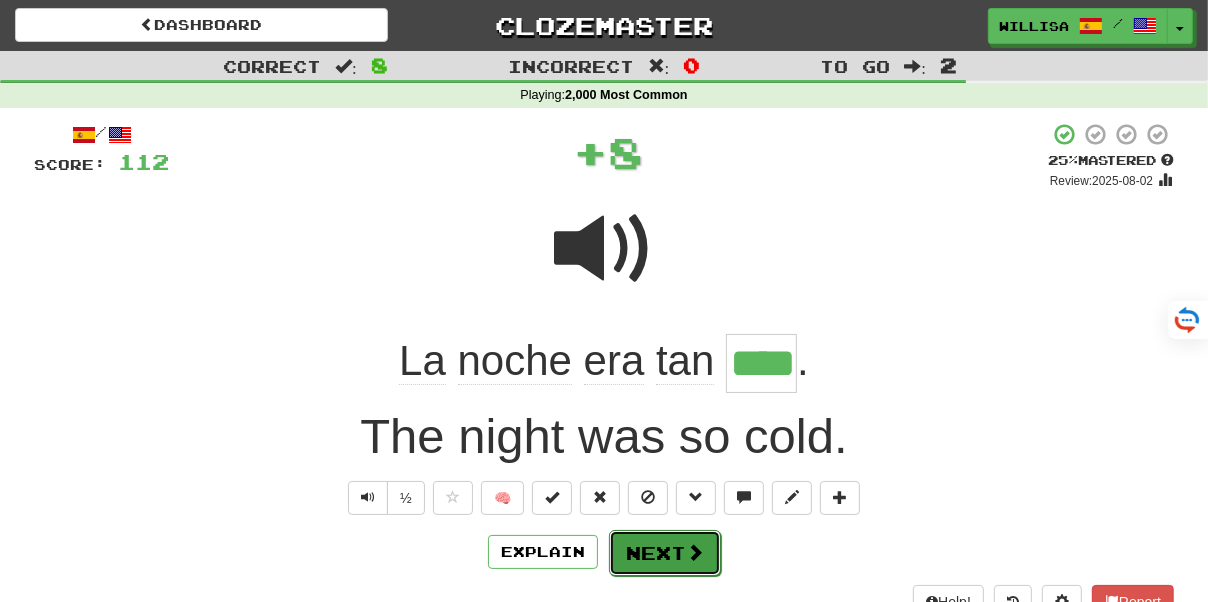 click on "Next" at bounding box center (665, 553) 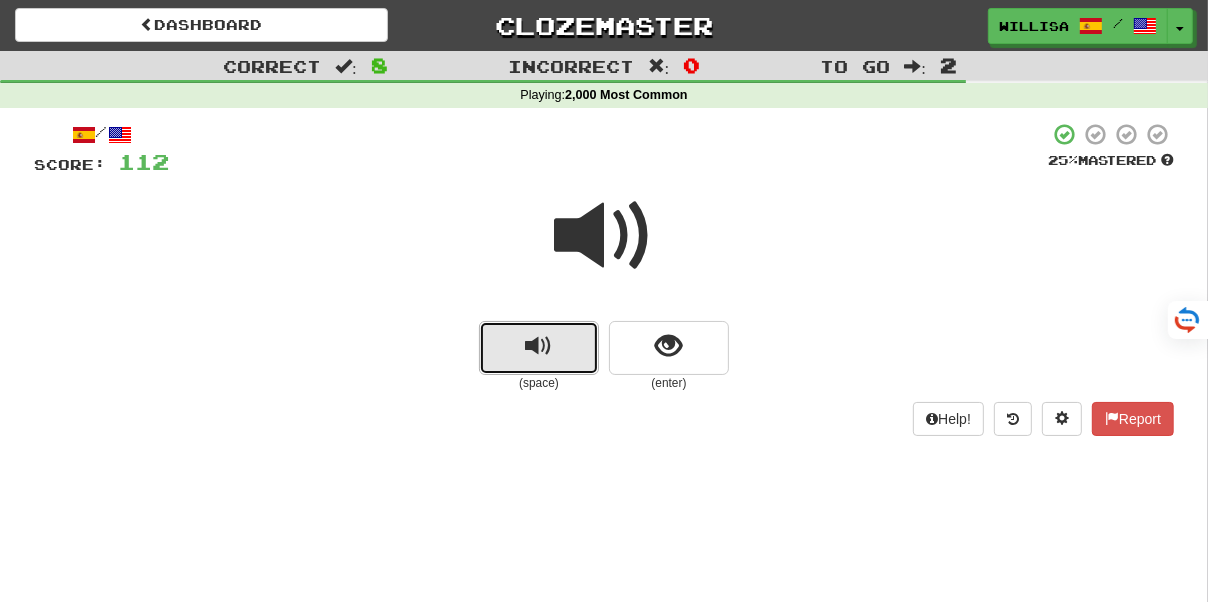 click at bounding box center (539, 348) 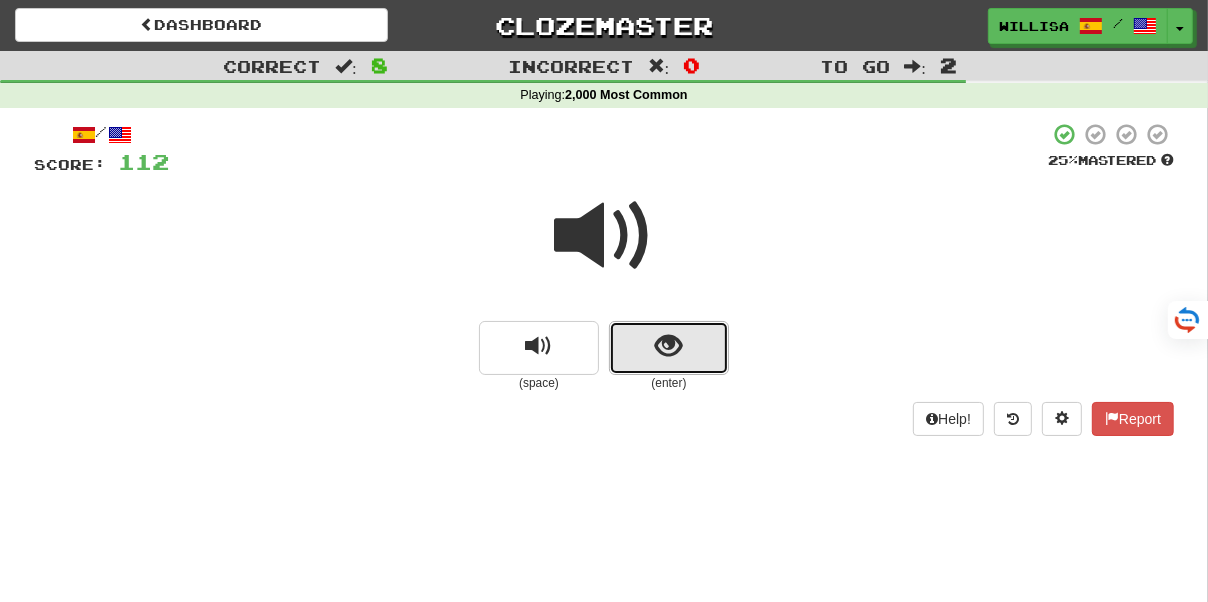 click at bounding box center [669, 348] 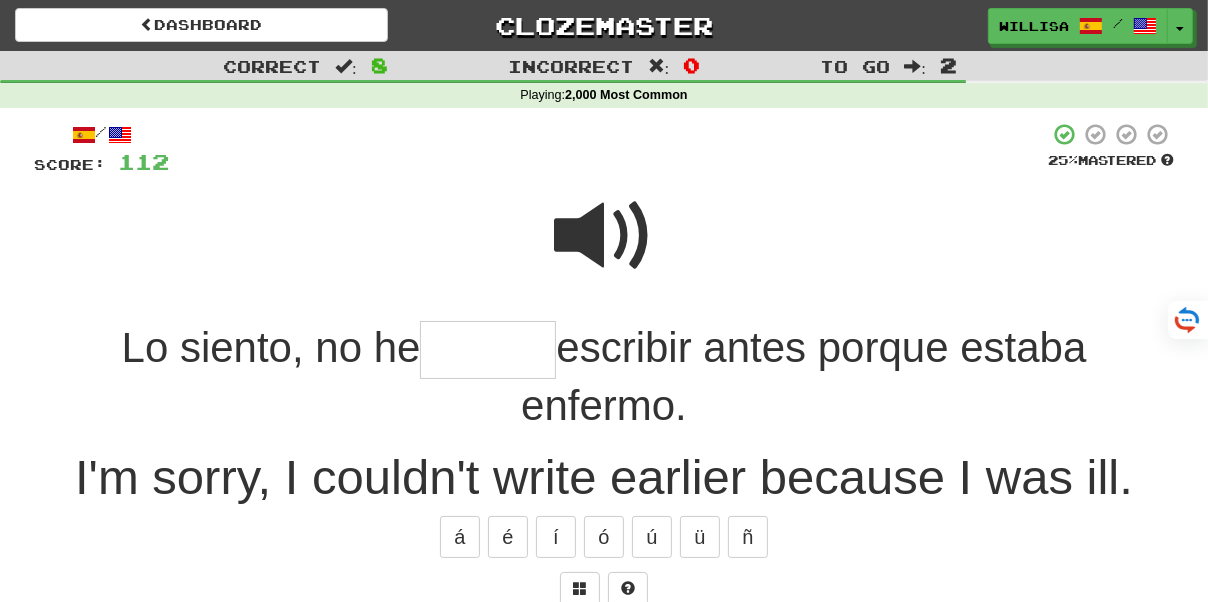 click at bounding box center (604, 236) 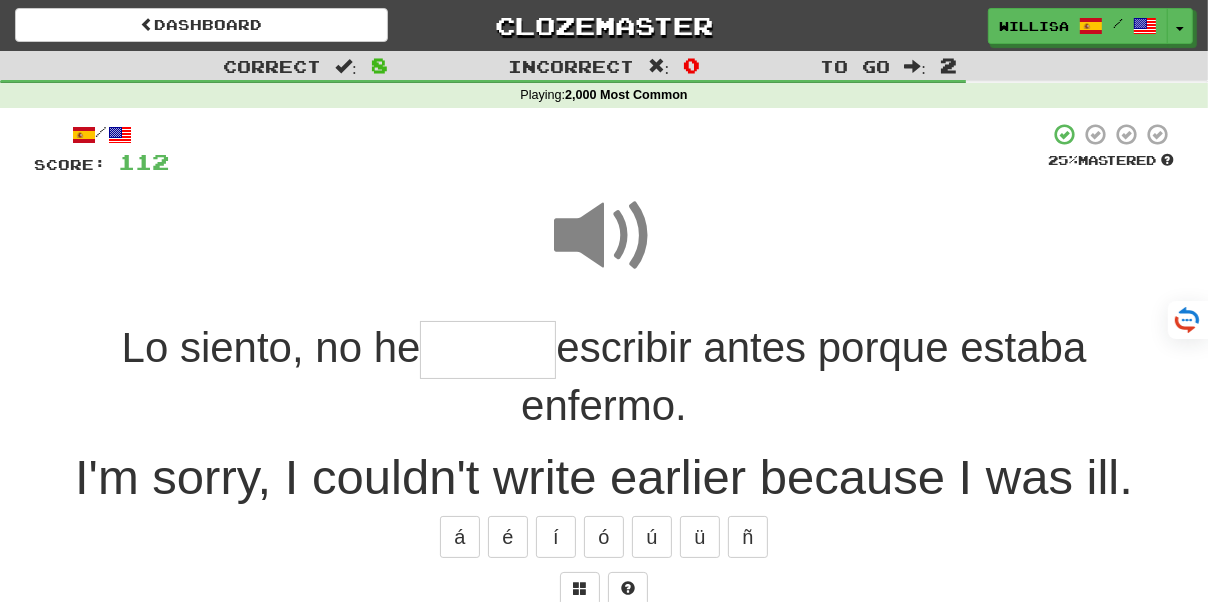 click at bounding box center [488, 350] 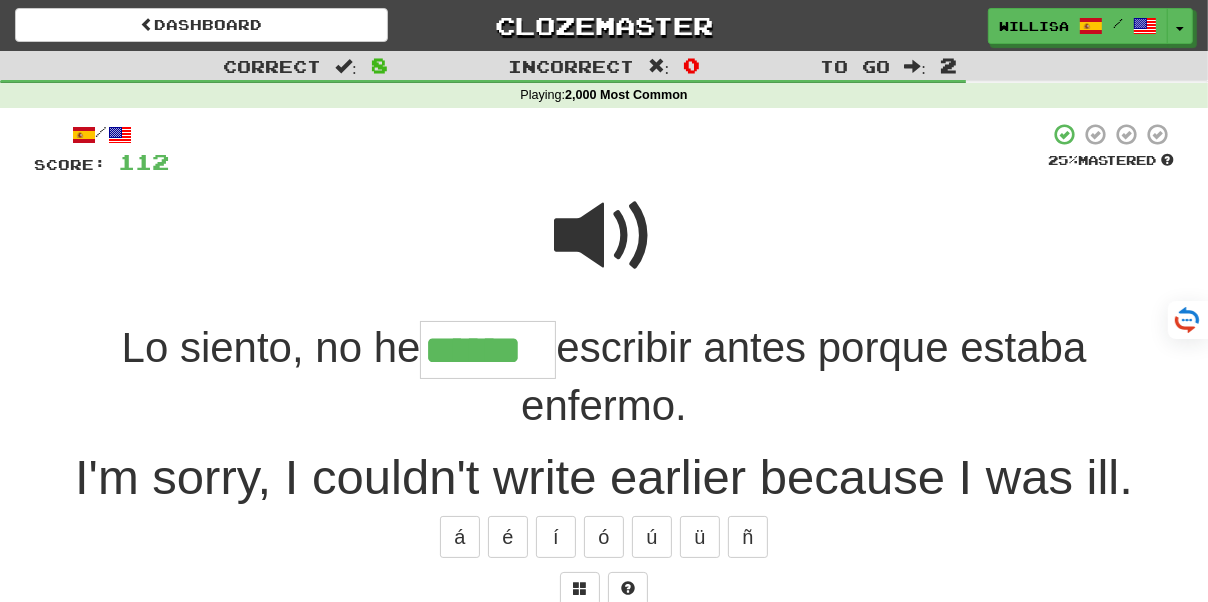 type on "******" 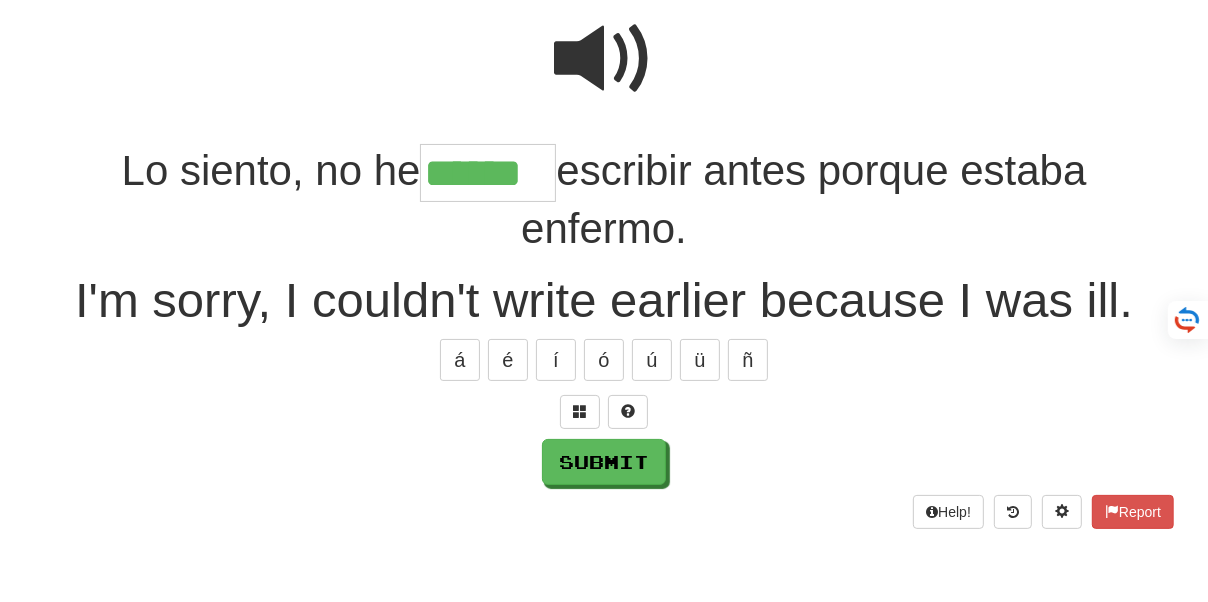 scroll, scrollTop: 193, scrollLeft: 0, axis: vertical 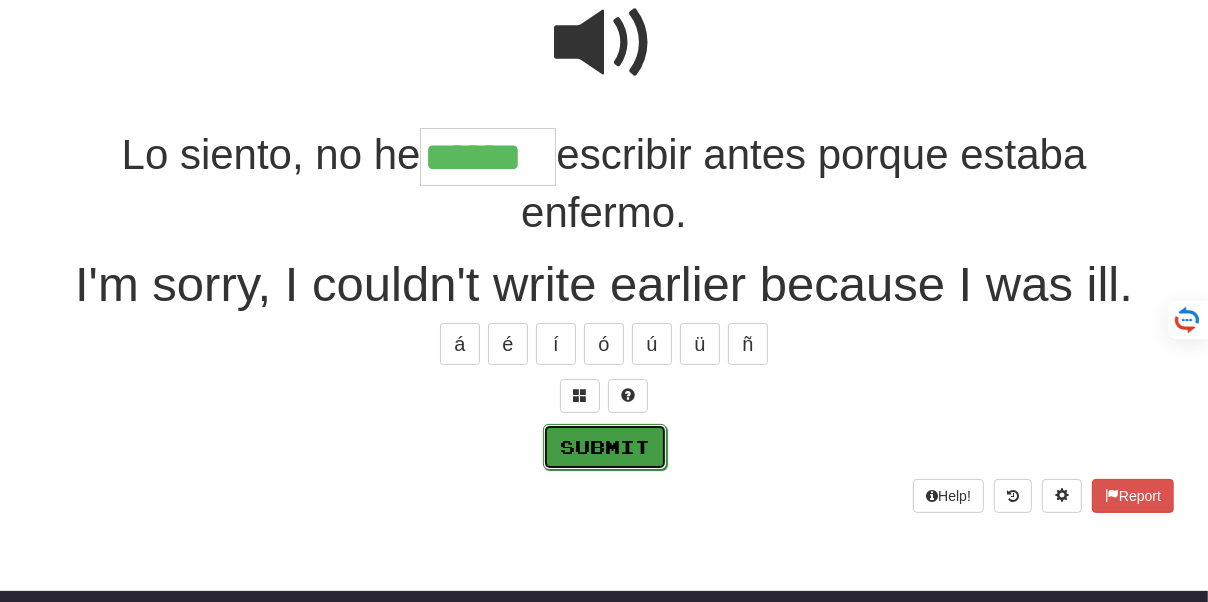 click on "Submit" at bounding box center [605, 447] 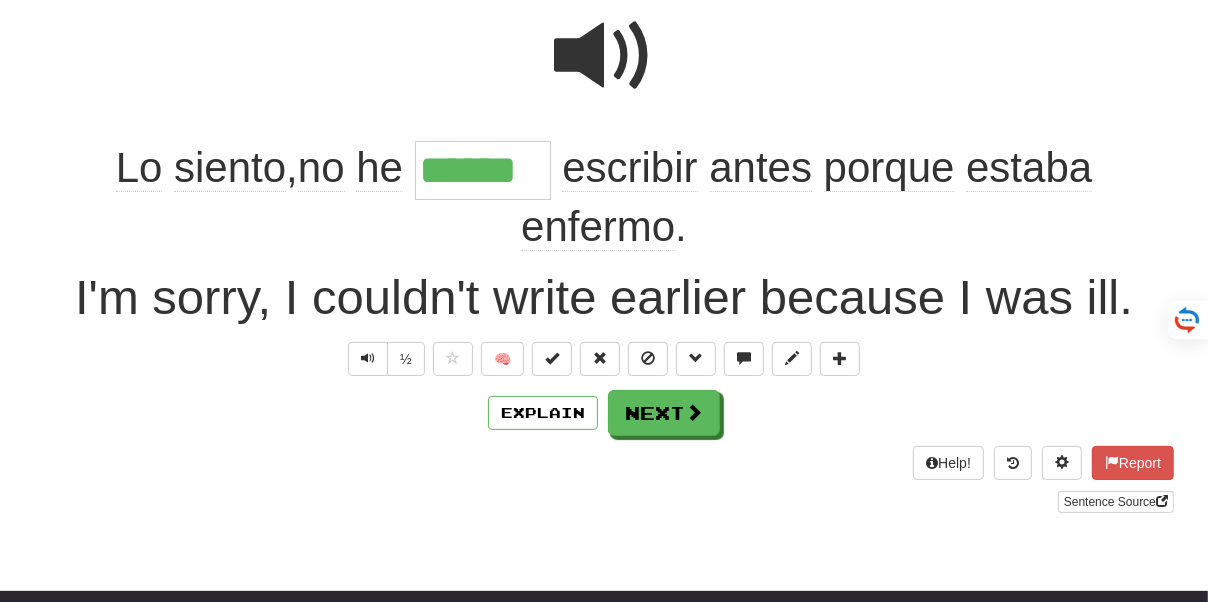 scroll, scrollTop: 206, scrollLeft: 0, axis: vertical 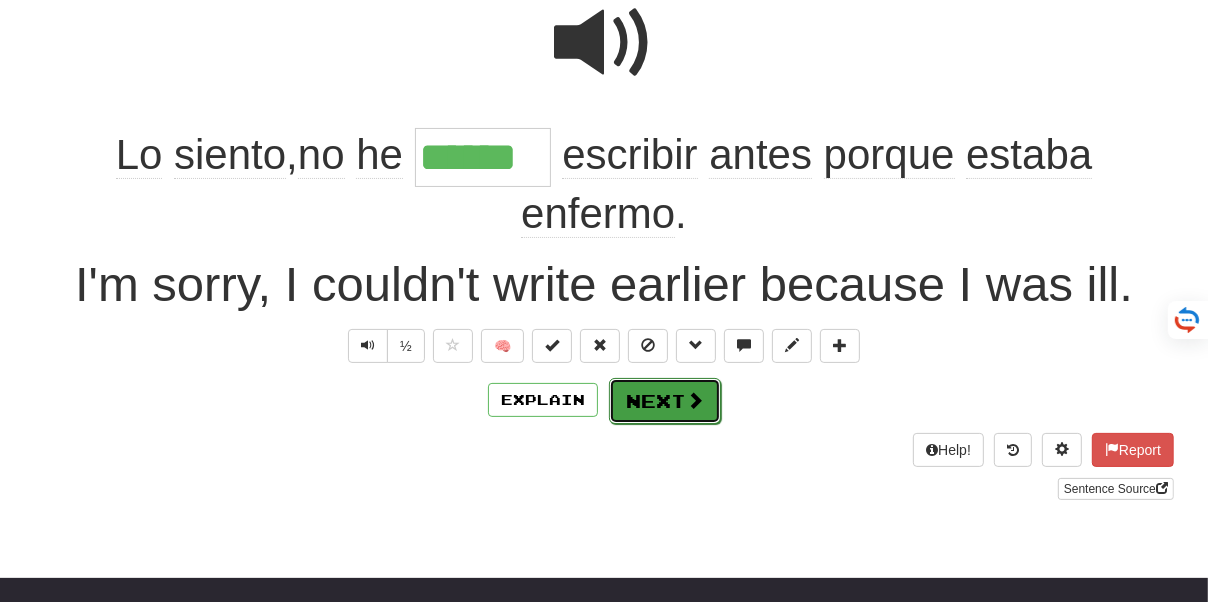 click on "Next" at bounding box center (665, 401) 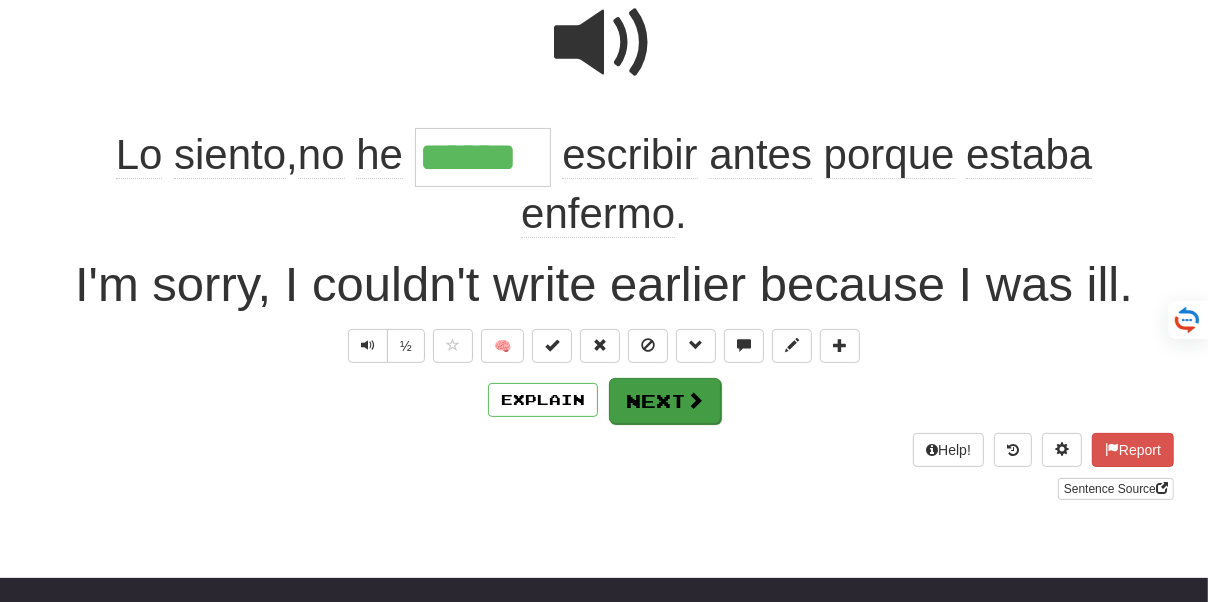 scroll, scrollTop: 0, scrollLeft: 0, axis: both 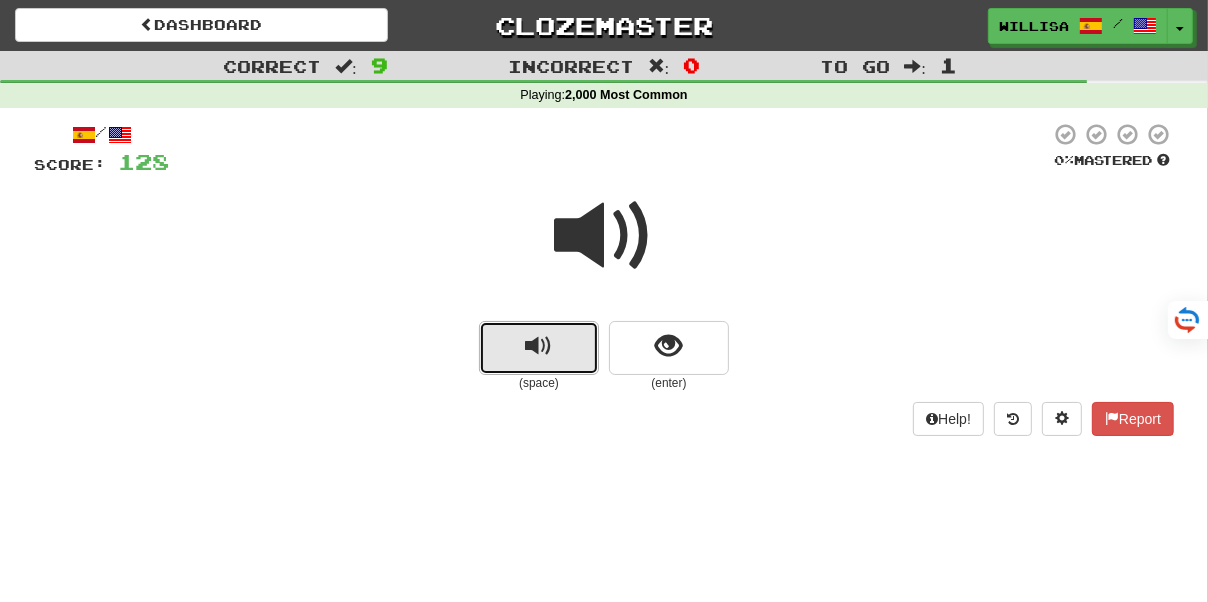 click at bounding box center (539, 348) 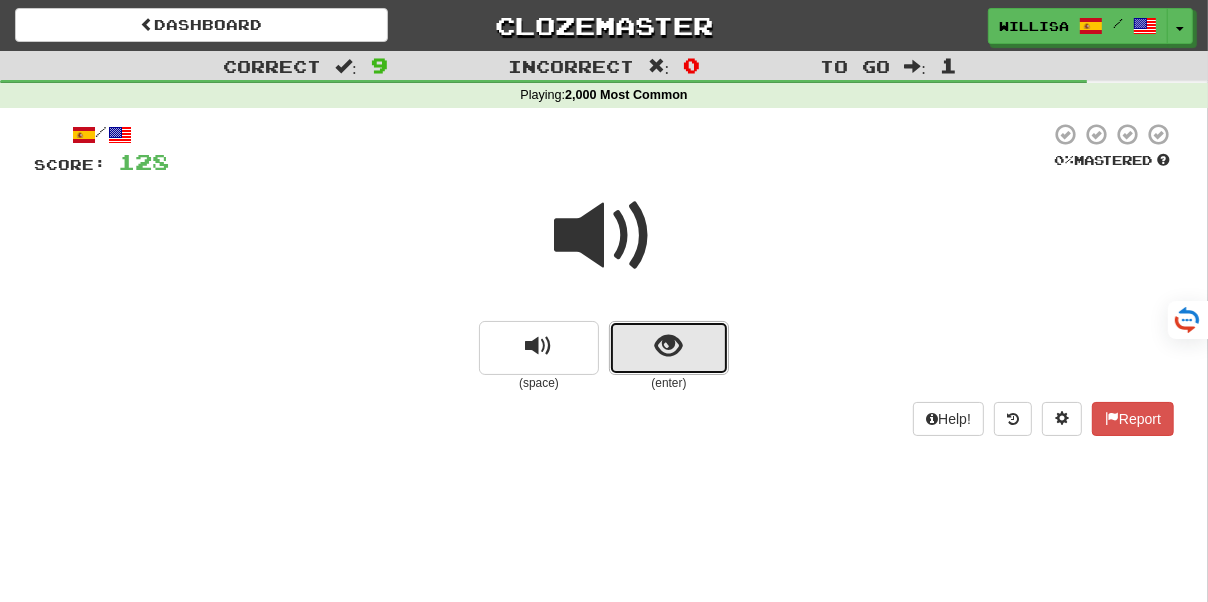 click at bounding box center (669, 346) 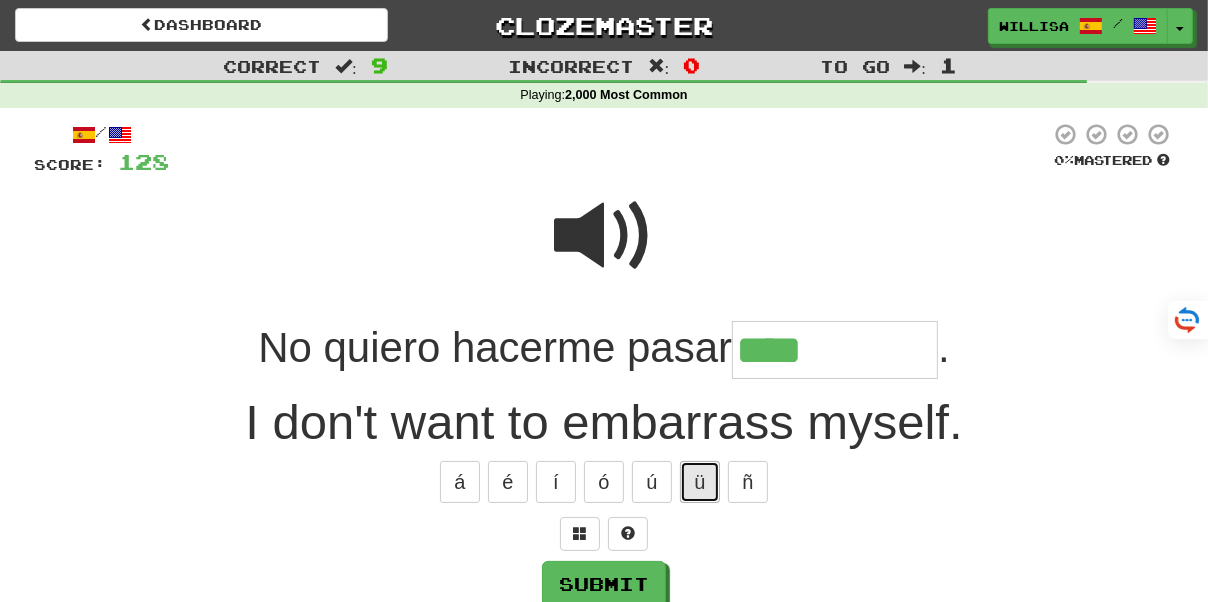 click on "ü" at bounding box center [700, 482] 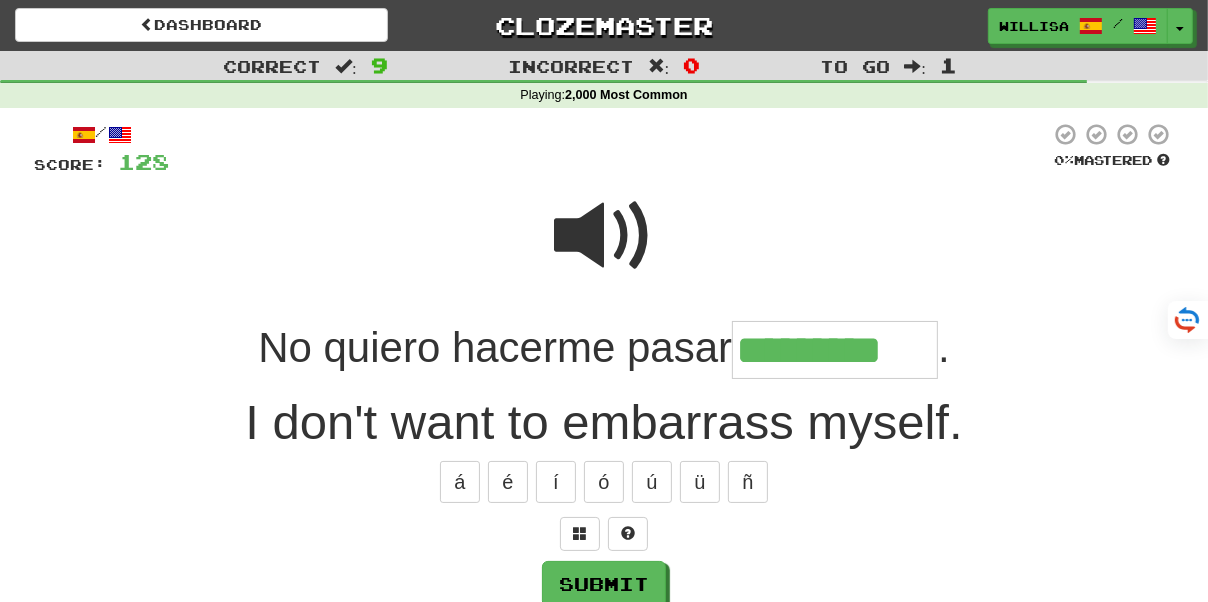 type on "*********" 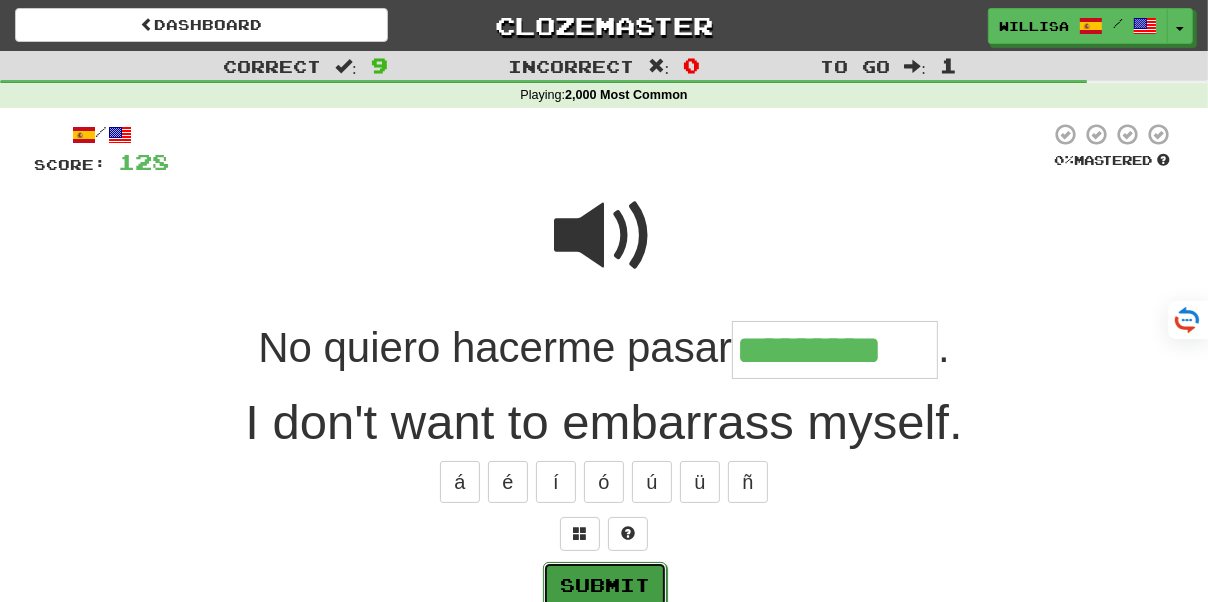 click on "Submit" at bounding box center (605, 585) 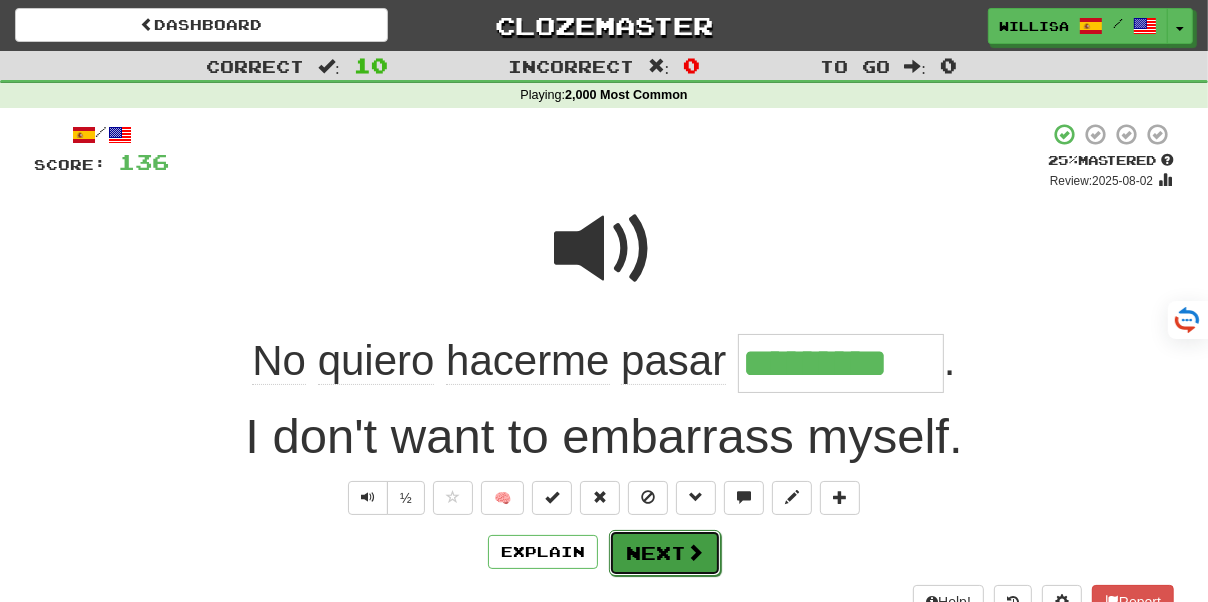 click on "Next" at bounding box center [665, 553] 